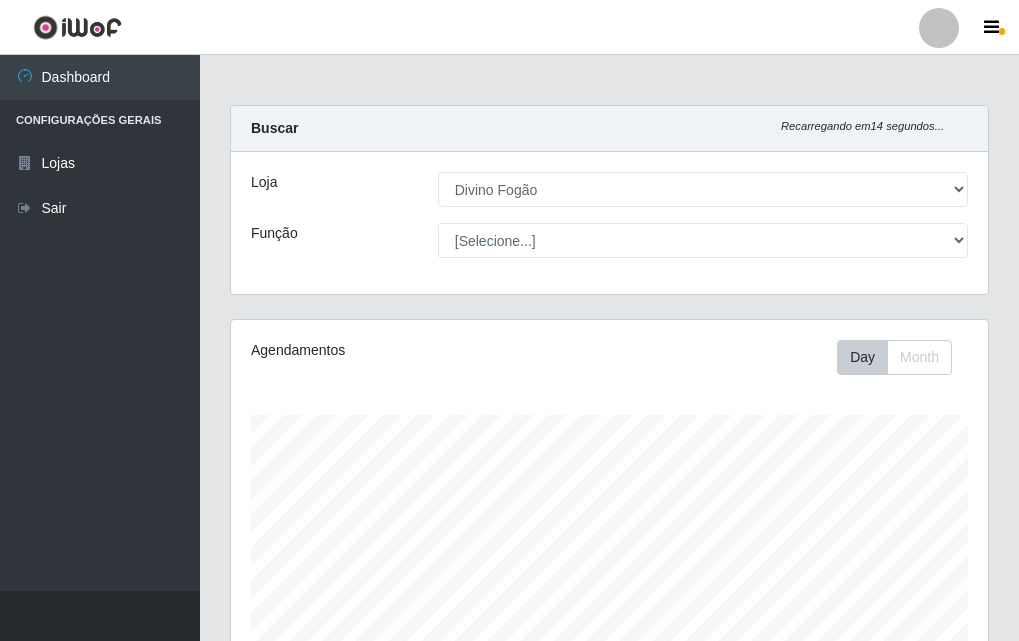 select on "499" 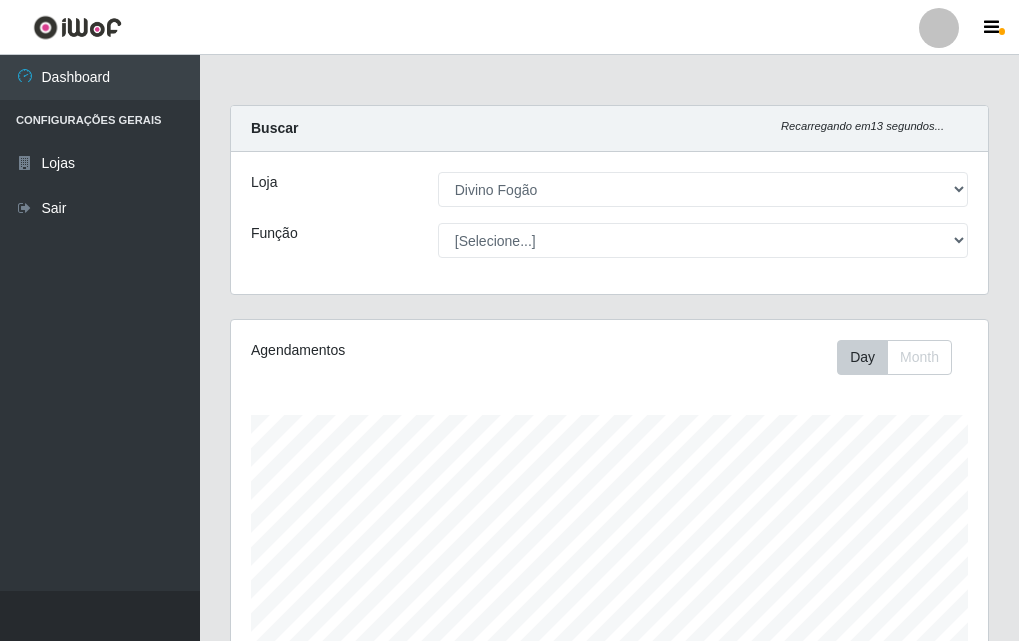 select on "9" 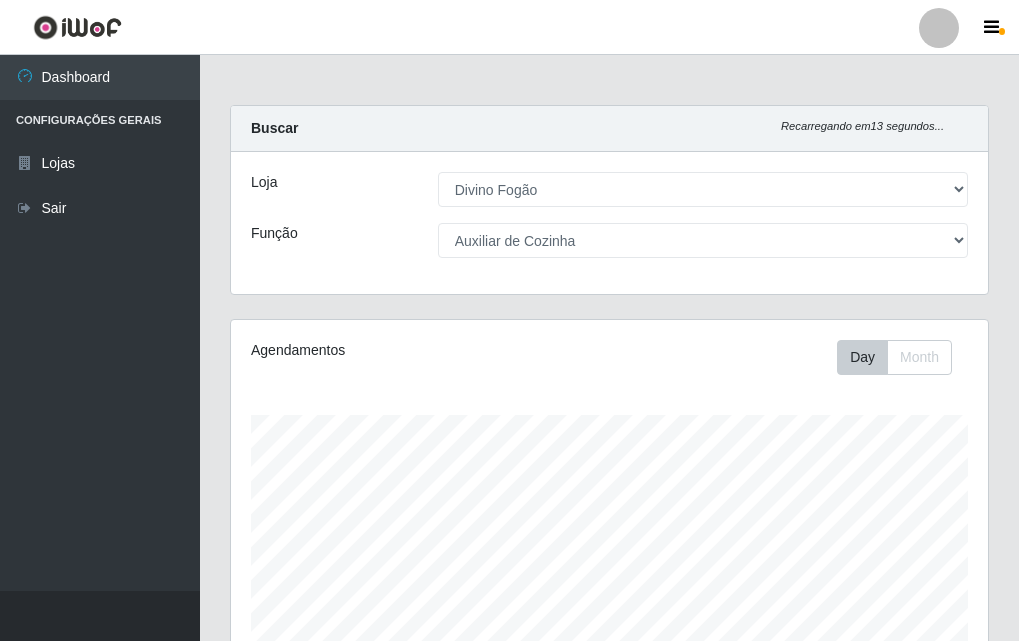 click on "[Selecione...] ASG ASG + ASG ++ Auxiliar de Cozinha Auxiliar de Cozinha + Auxiliar de Cozinha ++" at bounding box center [703, 240] 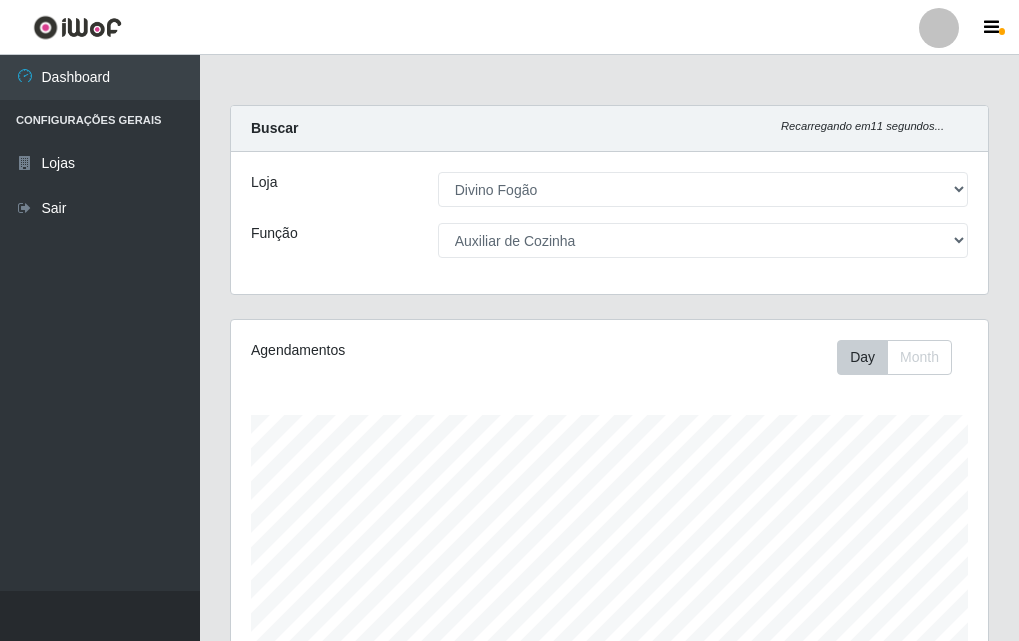 click on "Agendamentos Day Month" at bounding box center (609, 539) 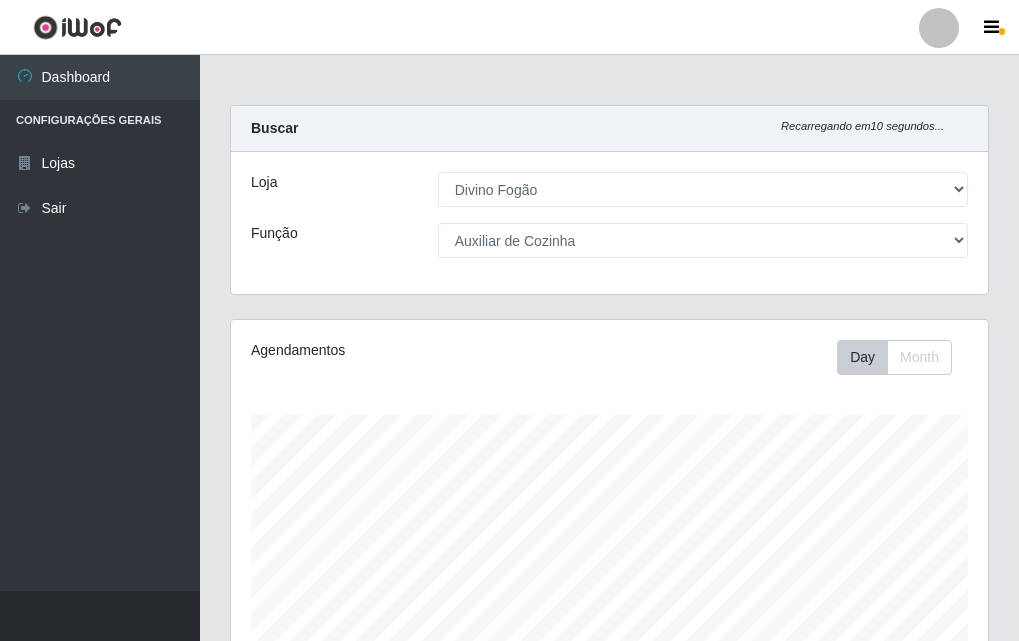 click on "Carregando...  Buscar Recarregando em  10   segundos... Loja [Selecione...] Divino Fogão Função [Selecione...] ASG ASG + ASG ++ Auxiliar de Cozinha Auxiliar de Cozinha + Auxiliar de Cozinha ++ Agendamentos Day Month   Hoje 1 dia 3 dias 1 Semana Não encerrados Trabalhador Posição Data Status Opções [PERSON_NAME]  Auxiliar de Cozinha   Início:   [DATE] 17:00 Término:   [DATE] 23:00 EM ANDAMENTO há  06 h e   01  min   Adicionar Horas Extra Forçar Encerramento Avaliação" at bounding box center [609, 597] 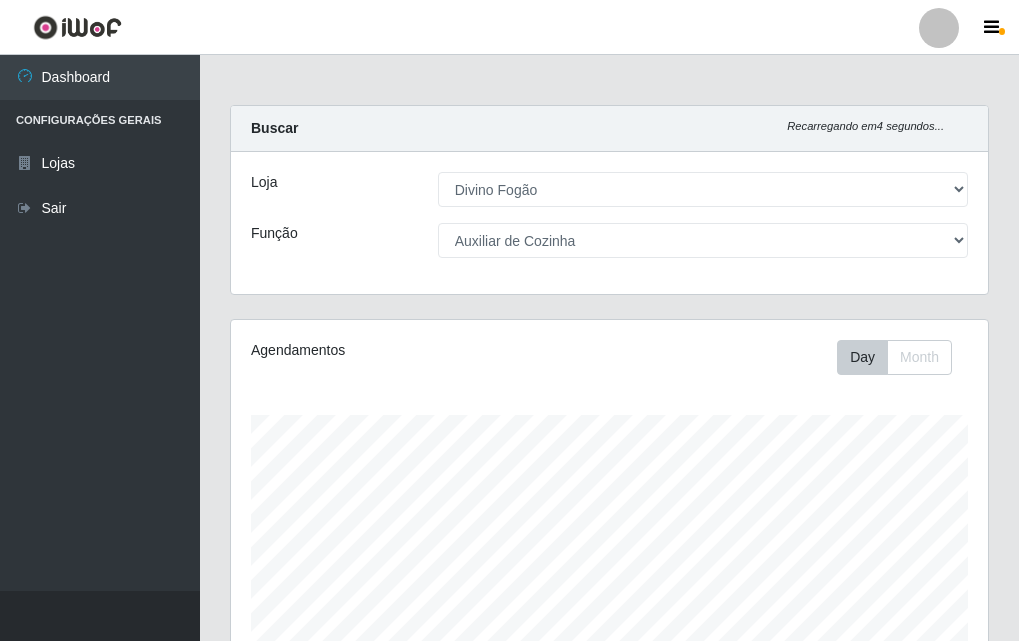click on "Carregando...  Buscar Recarregando em  4   segundos... Loja [Selecione...] Divino Fogão Função [Selecione...] ASG ASG + ASG ++ Auxiliar de Cozinha Auxiliar de Cozinha + Auxiliar de Cozinha ++ Agendamentos Day Month   Hoje 1 dia 3 dias 1 Semana Não encerrados Trabalhador Posição Data Status Opções [PERSON_NAME]  Auxiliar de Cozinha   Início:   [DATE] 17:00 Término:   [DATE] 23:00 EM ANDAMENTO há  06 h e   01  min   Adicionar Horas Extra Forçar Encerramento Avaliação" at bounding box center (609, 597) 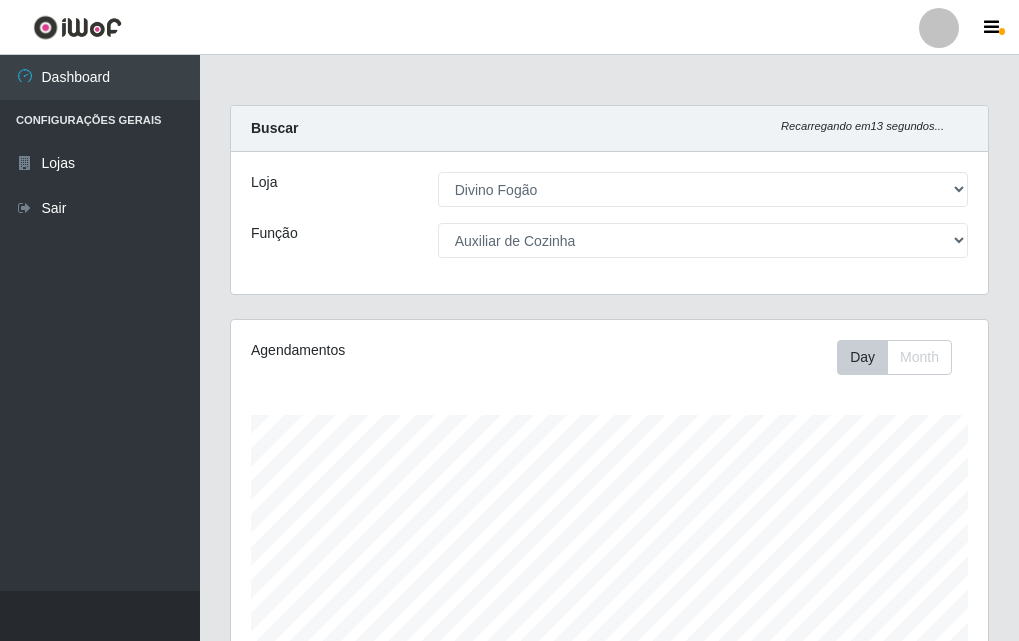 click on "Perfil  Alterar Senha  Sair" at bounding box center [509, 27] 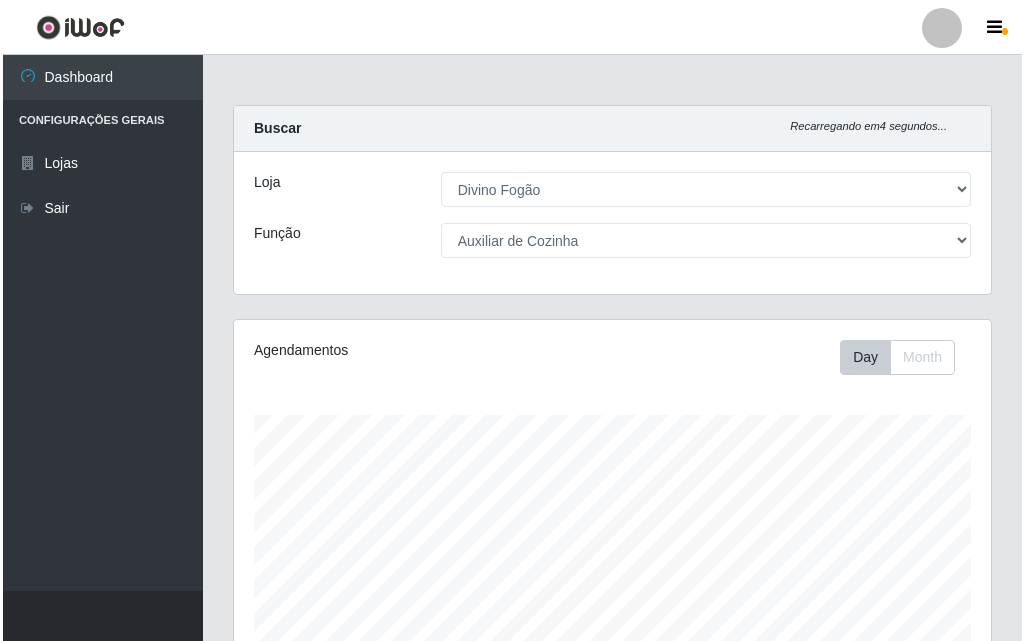 scroll, scrollTop: 498, scrollLeft: 0, axis: vertical 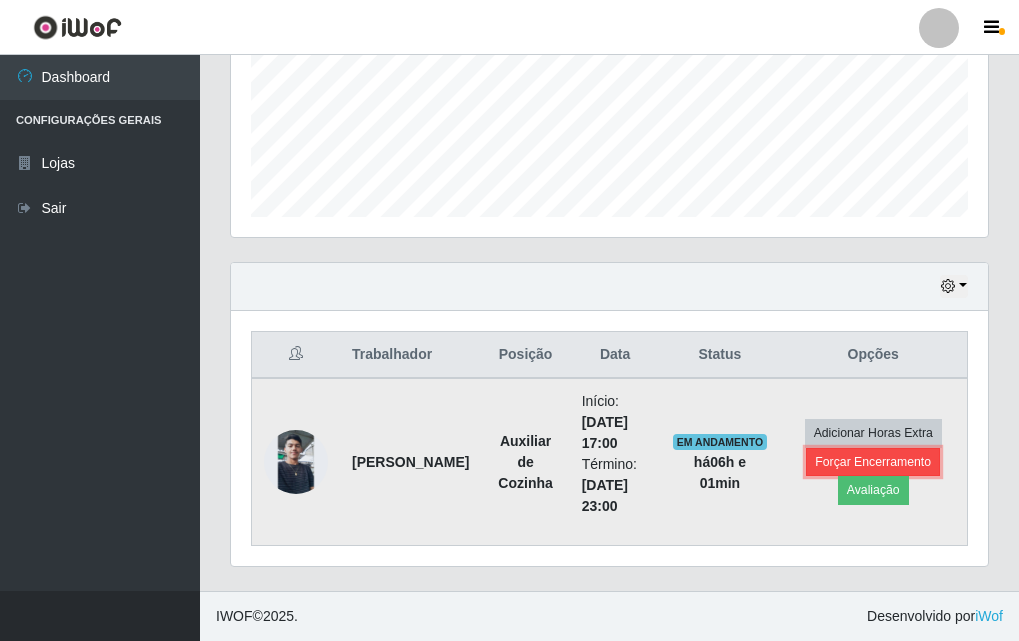 click on "Forçar Encerramento" at bounding box center (873, 462) 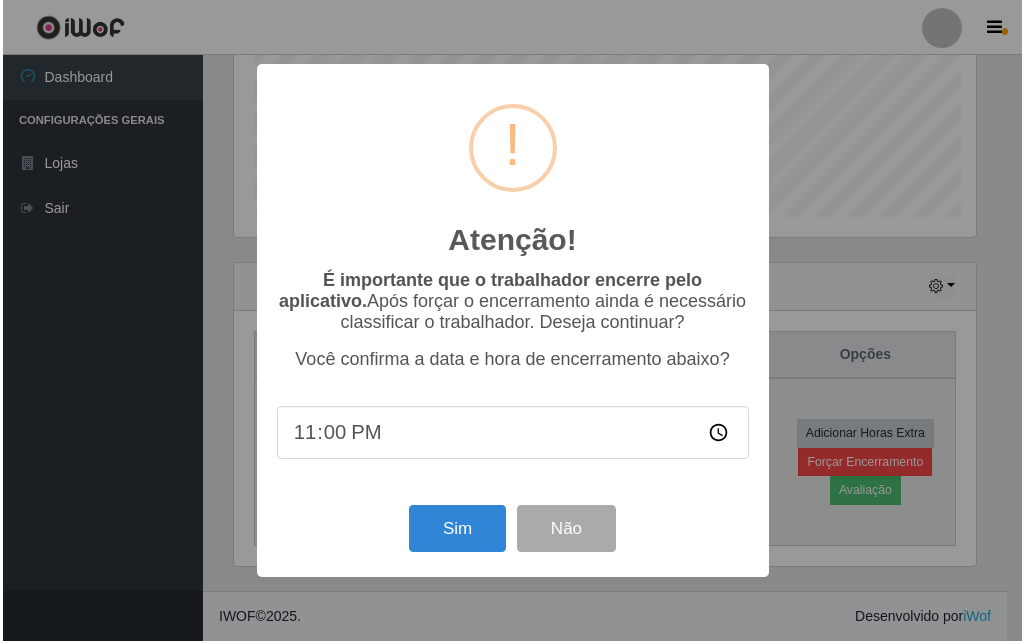 scroll, scrollTop: 999585, scrollLeft: 999253, axis: both 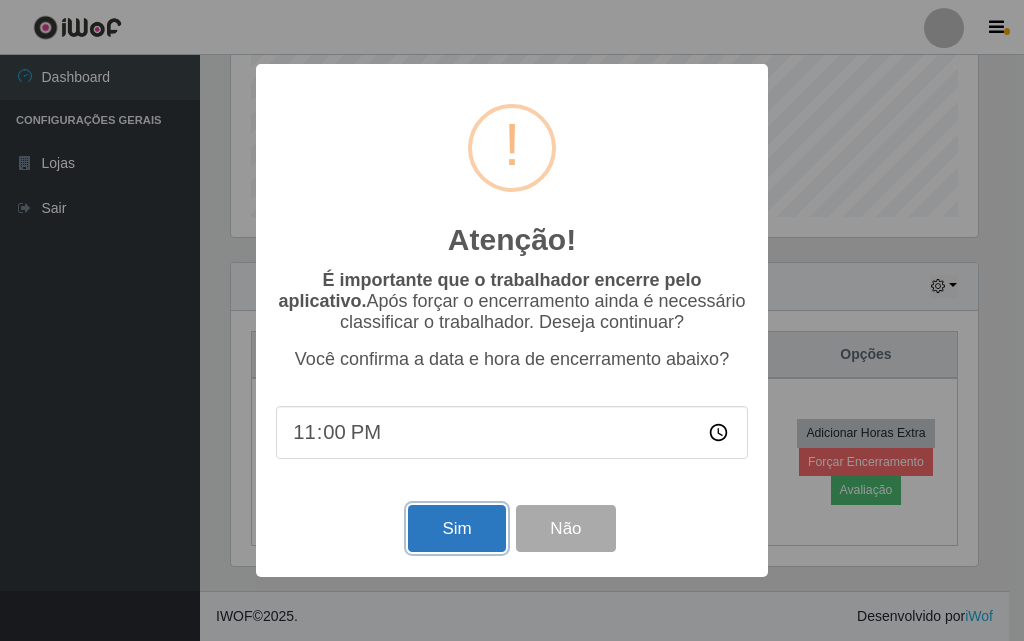 click on "Sim" at bounding box center [456, 528] 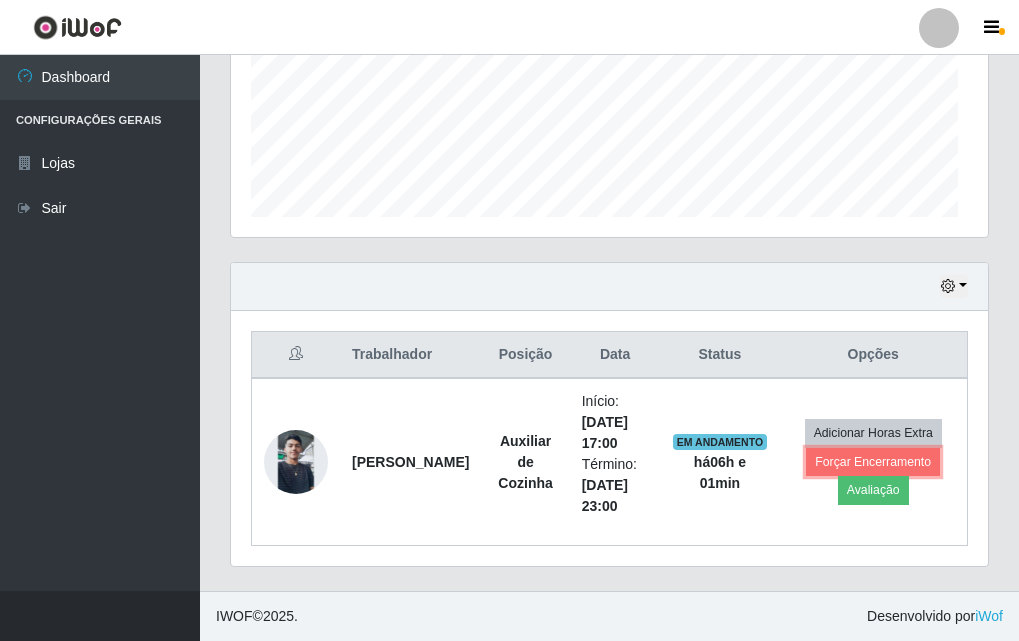 scroll, scrollTop: 999585, scrollLeft: 999243, axis: both 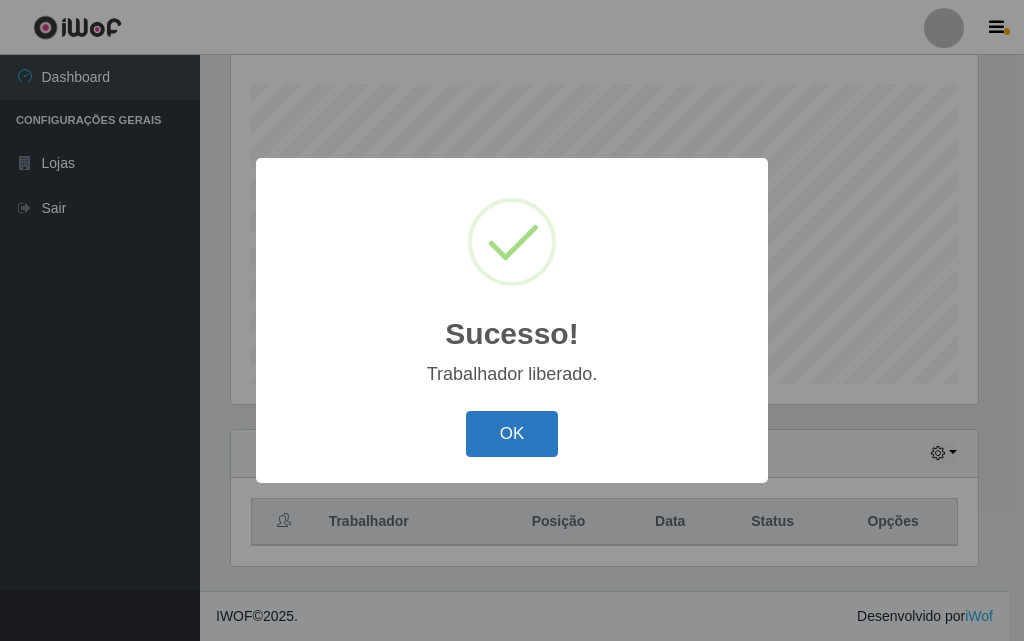 click on "OK" at bounding box center (512, 434) 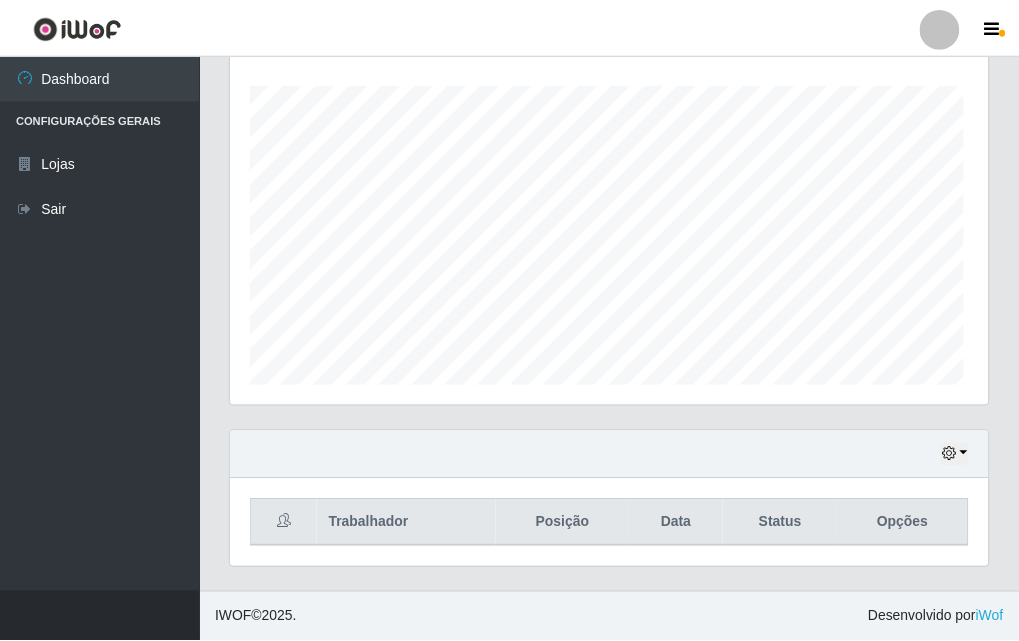 scroll, scrollTop: 999585, scrollLeft: 999243, axis: both 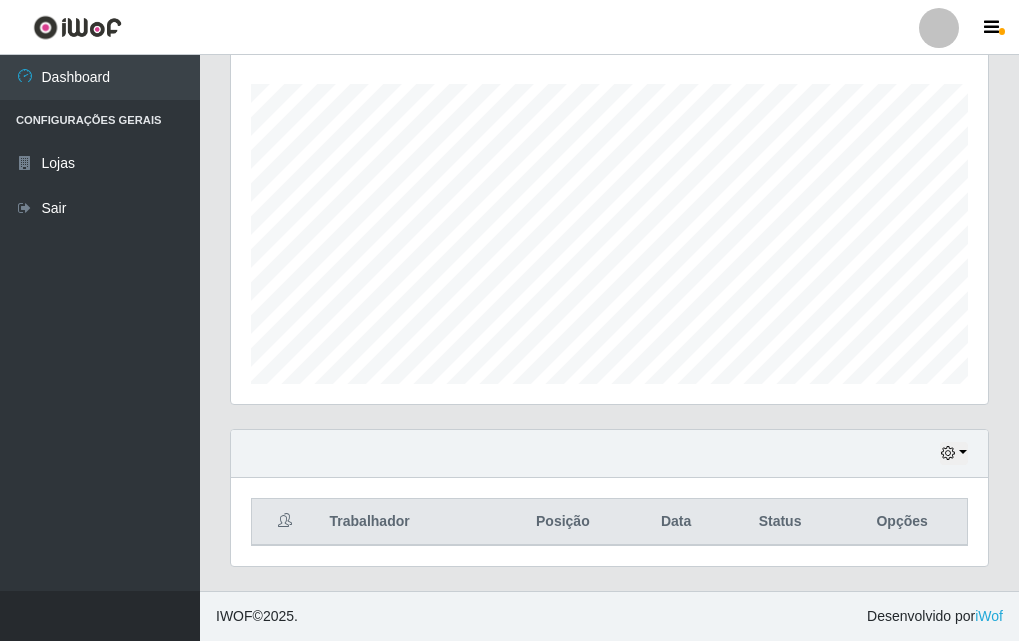 click on "Carregando...  Buscar Recarregando em  18   segundos... Loja [Selecione...] Divino Fogão Função [Selecione...] ASG ASG + ASG ++ Auxiliar de Cozinha Auxiliar de Cozinha + Auxiliar de Cozinha ++ Agendamentos Day Month   Hoje 1 dia 3 dias 1 Semana Não encerrados Trabalhador Posição Data Status Opções" at bounding box center [609, 182] 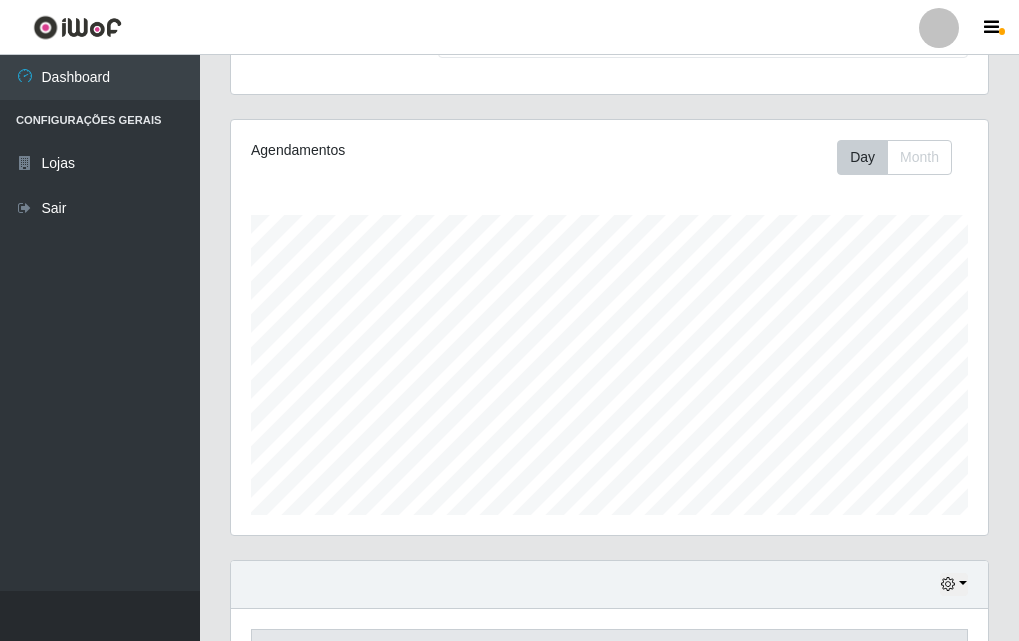 scroll, scrollTop: 0, scrollLeft: 0, axis: both 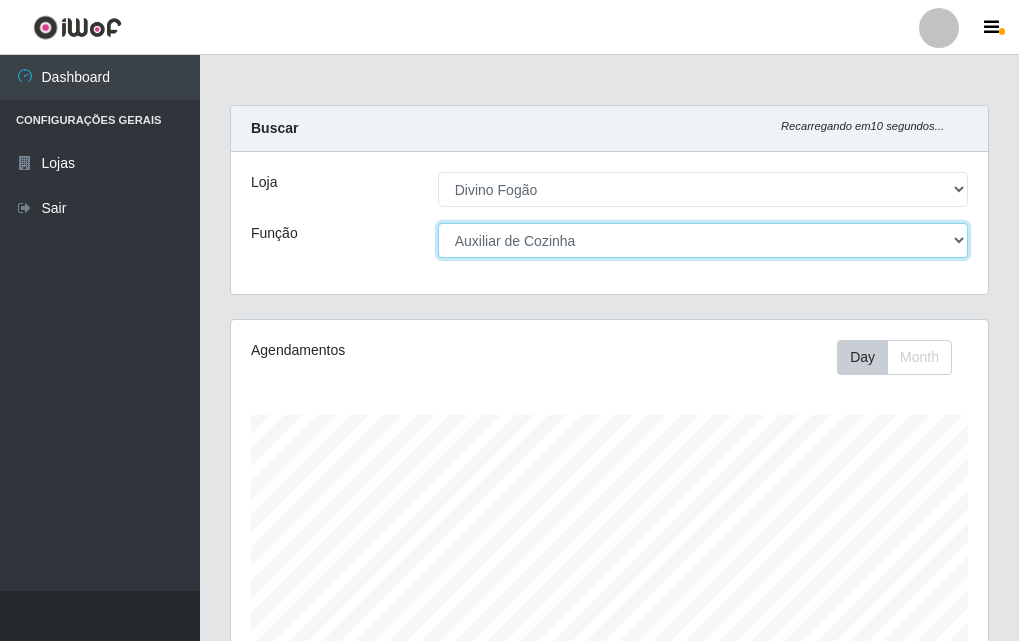 click on "[Selecione...] ASG ASG + ASG ++ Auxiliar de Cozinha Auxiliar de Cozinha + Auxiliar de Cozinha ++" at bounding box center (703, 240) 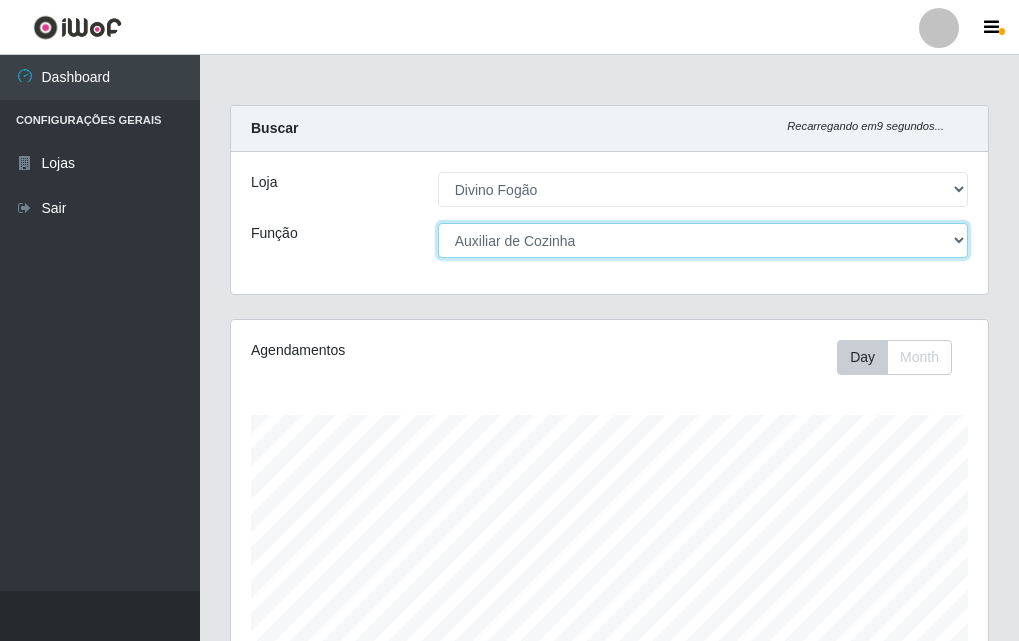 click on "[Selecione...] ASG ASG + ASG ++ Auxiliar de Cozinha Auxiliar de Cozinha + Auxiliar de Cozinha ++" at bounding box center (703, 240) 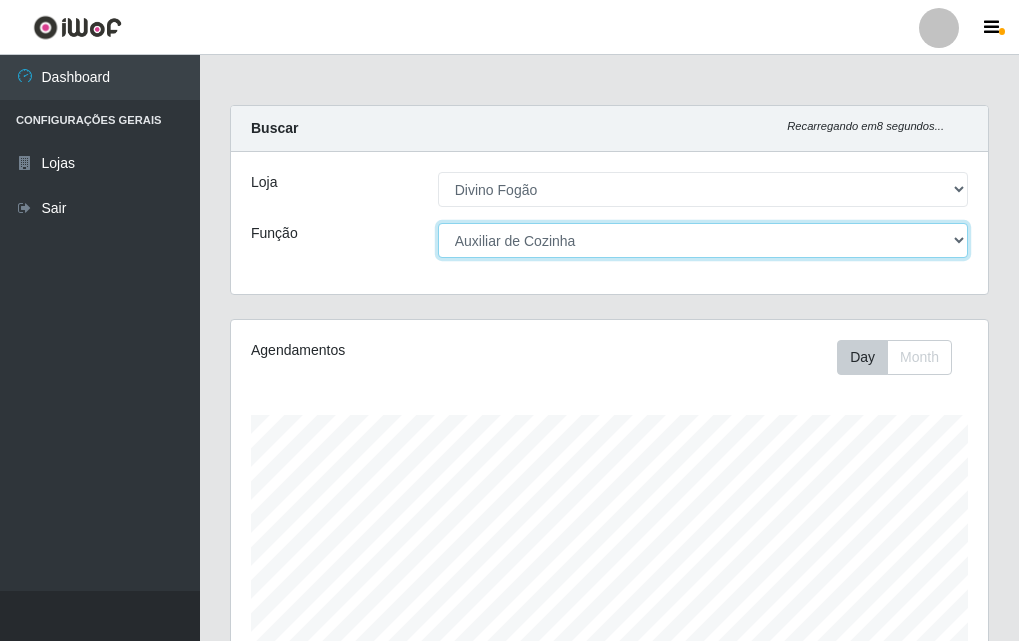 scroll, scrollTop: 331, scrollLeft: 0, axis: vertical 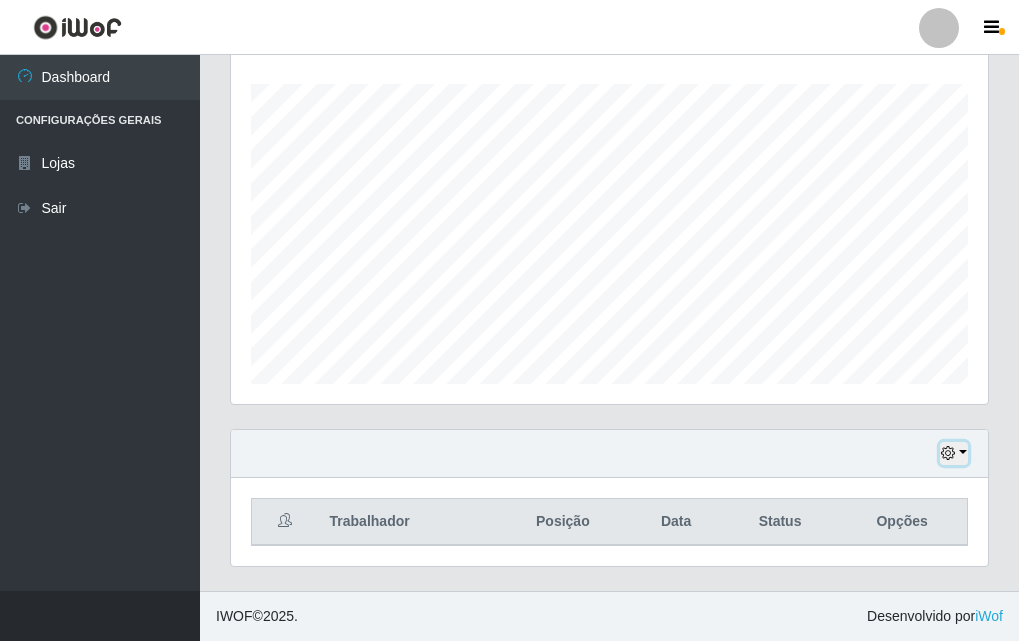 click at bounding box center (948, 453) 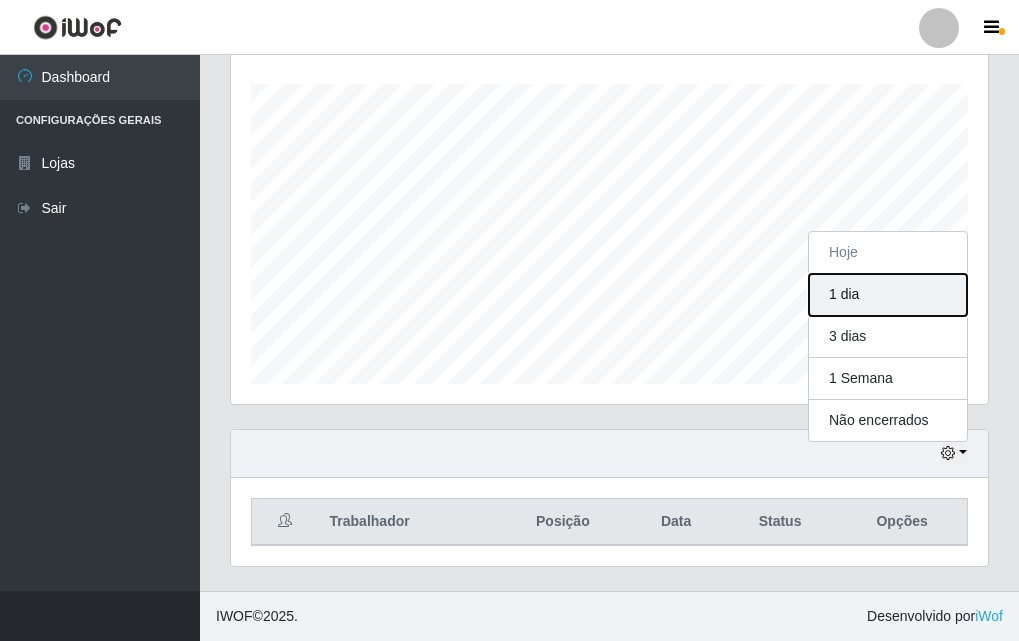 click on "1 dia" at bounding box center [888, 295] 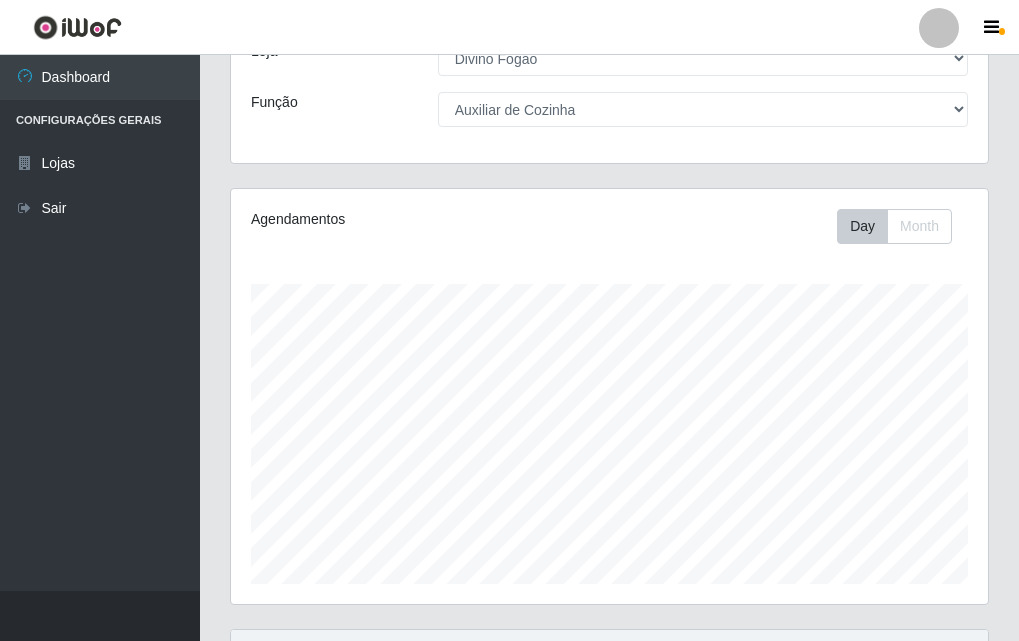 scroll, scrollTop: 331, scrollLeft: 0, axis: vertical 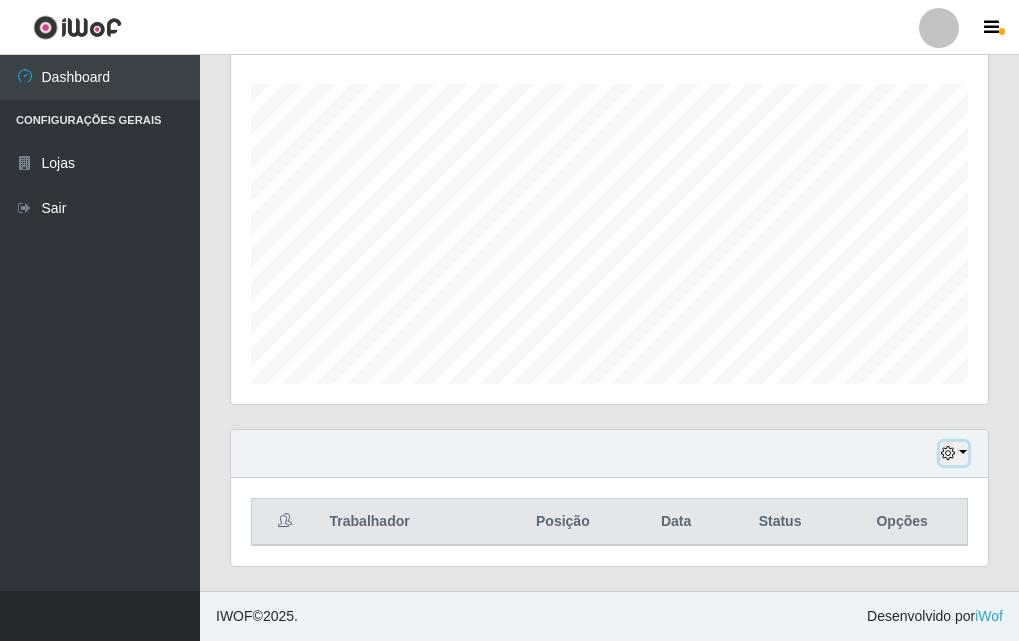 click at bounding box center [954, 453] 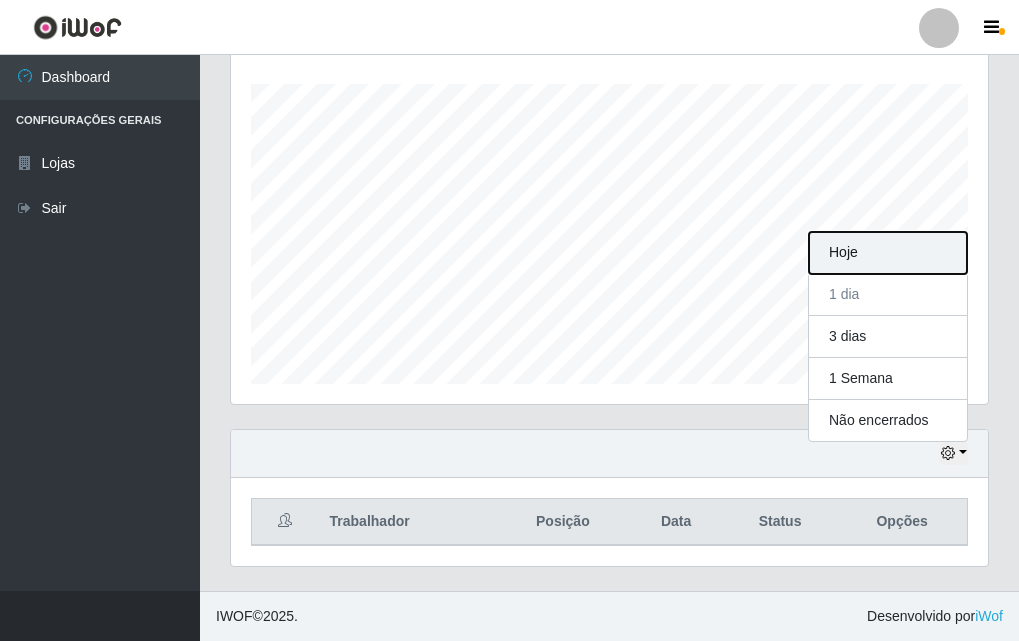 click on "Hoje" at bounding box center [888, 253] 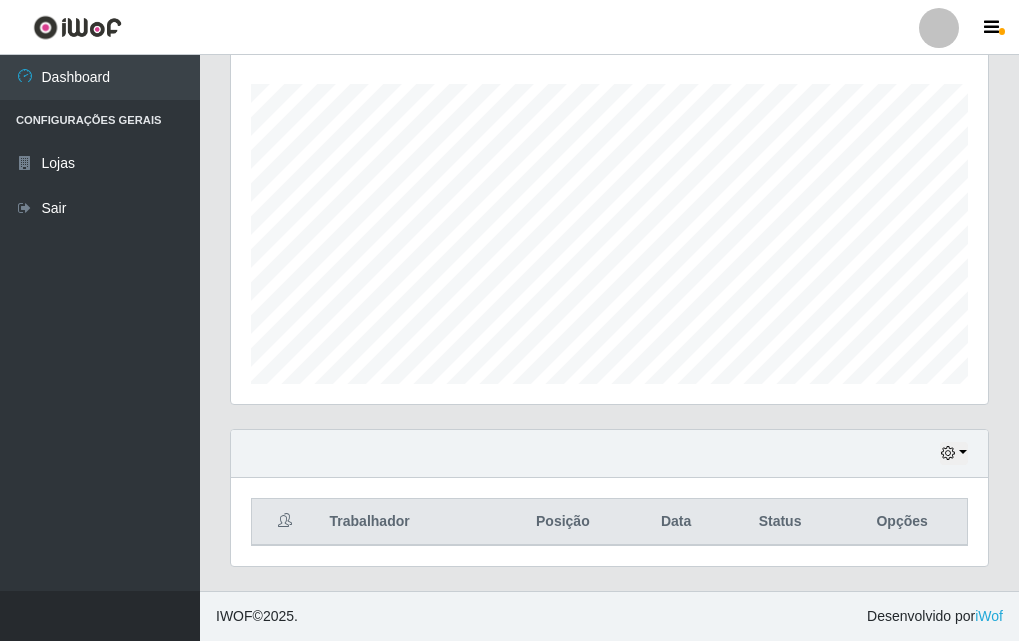 scroll, scrollTop: 0, scrollLeft: 0, axis: both 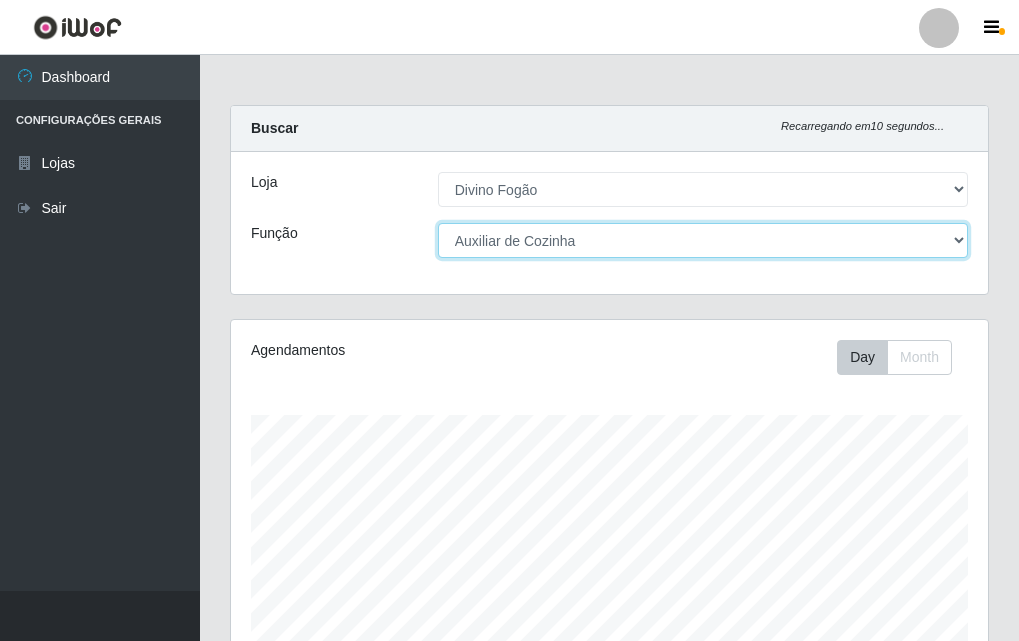 click on "[Selecione...] ASG ASG + ASG ++ Auxiliar de Cozinha Auxiliar de Cozinha + Auxiliar de Cozinha ++" at bounding box center [703, 240] 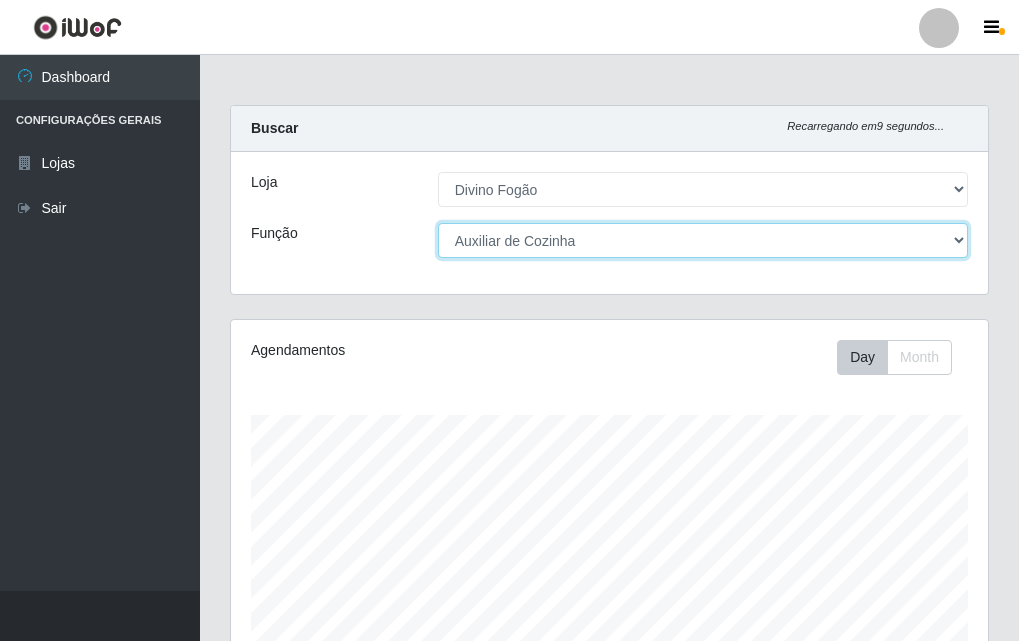 click on "[Selecione...] ASG ASG + ASG ++ Auxiliar de Cozinha Auxiliar de Cozinha + Auxiliar de Cozinha ++" at bounding box center (703, 240) 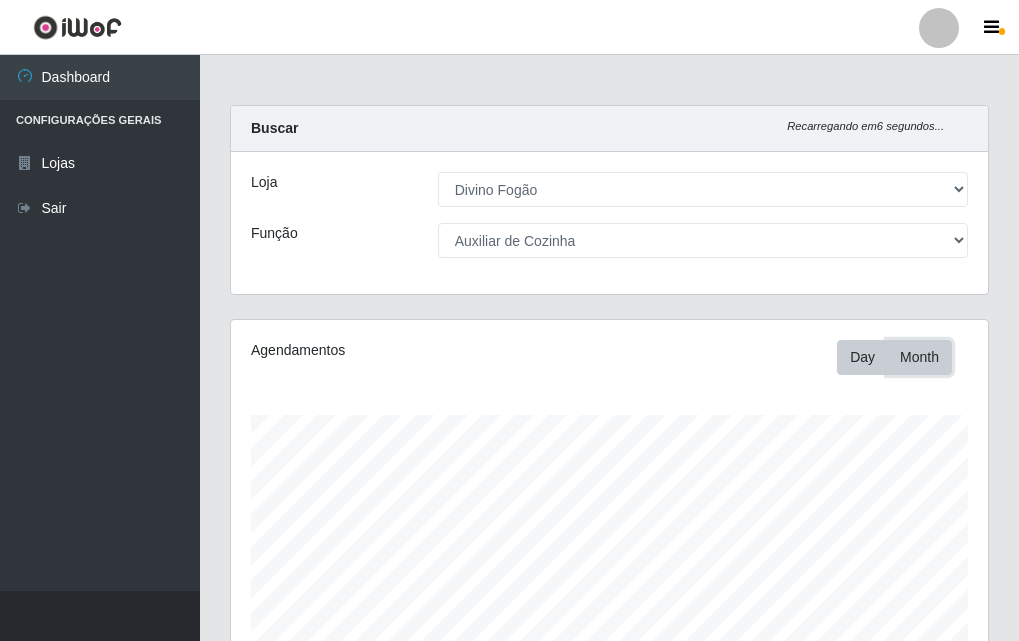 click on "Month" at bounding box center (919, 357) 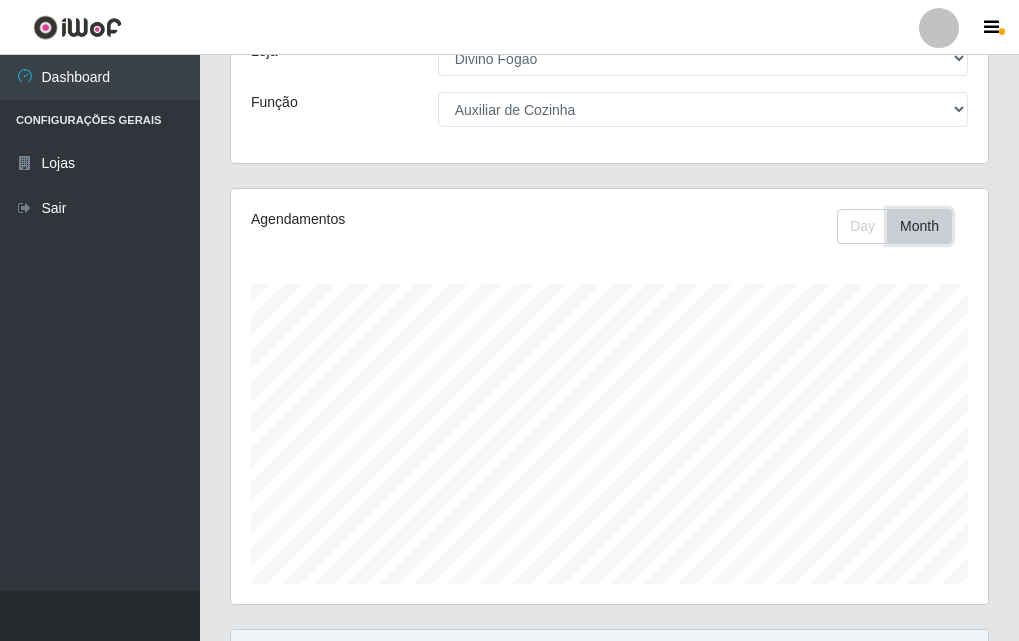 scroll, scrollTop: 331, scrollLeft: 0, axis: vertical 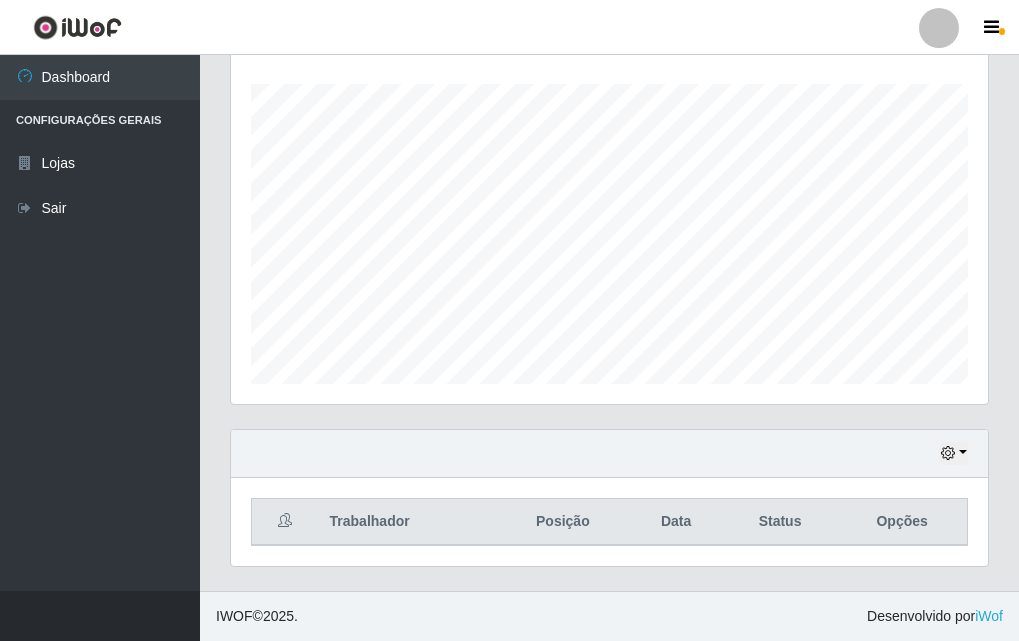 click on "Status" at bounding box center (780, 522) 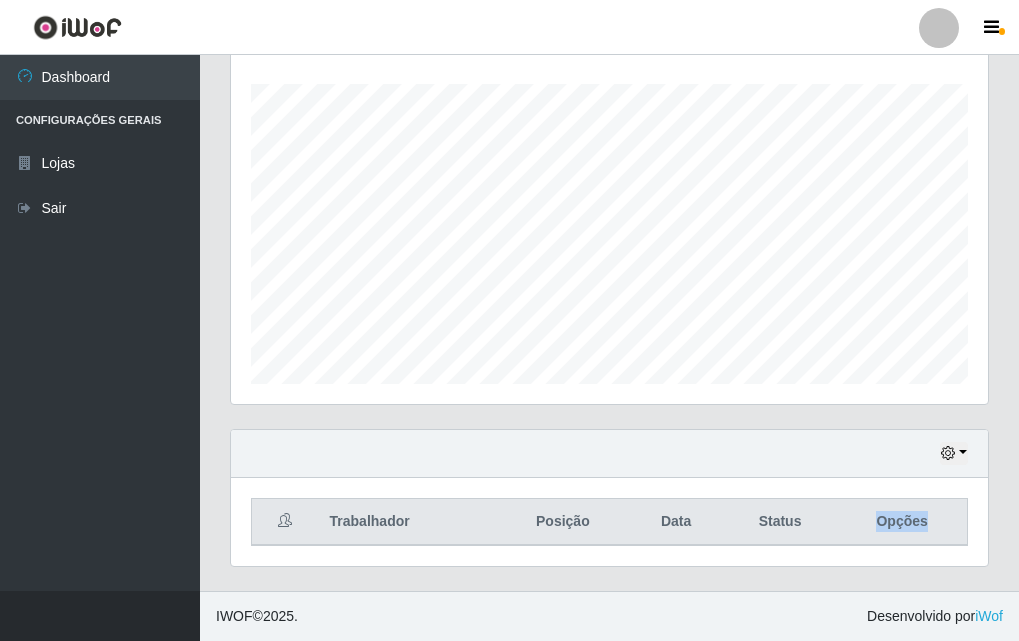 click on "Opções" at bounding box center (902, 522) 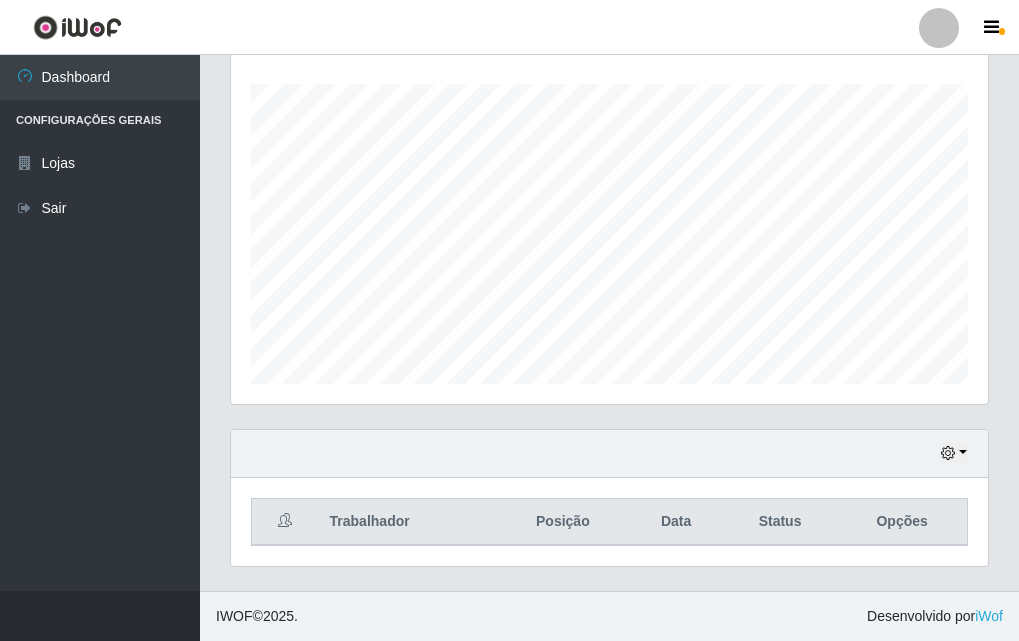 click on "Trabalhador" at bounding box center [407, 522] 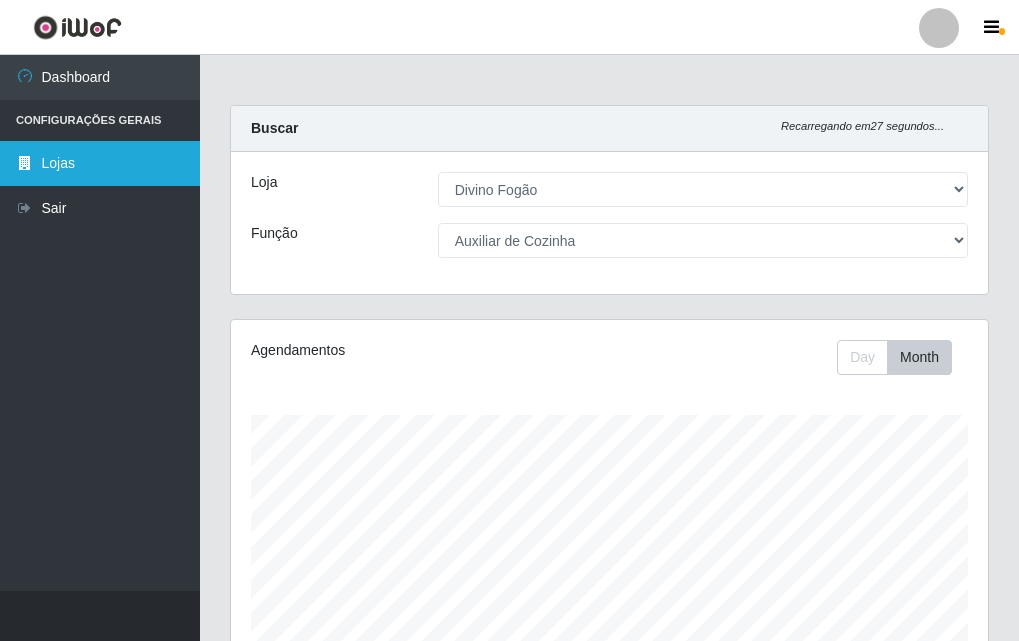 click on "Lojas" at bounding box center [100, 163] 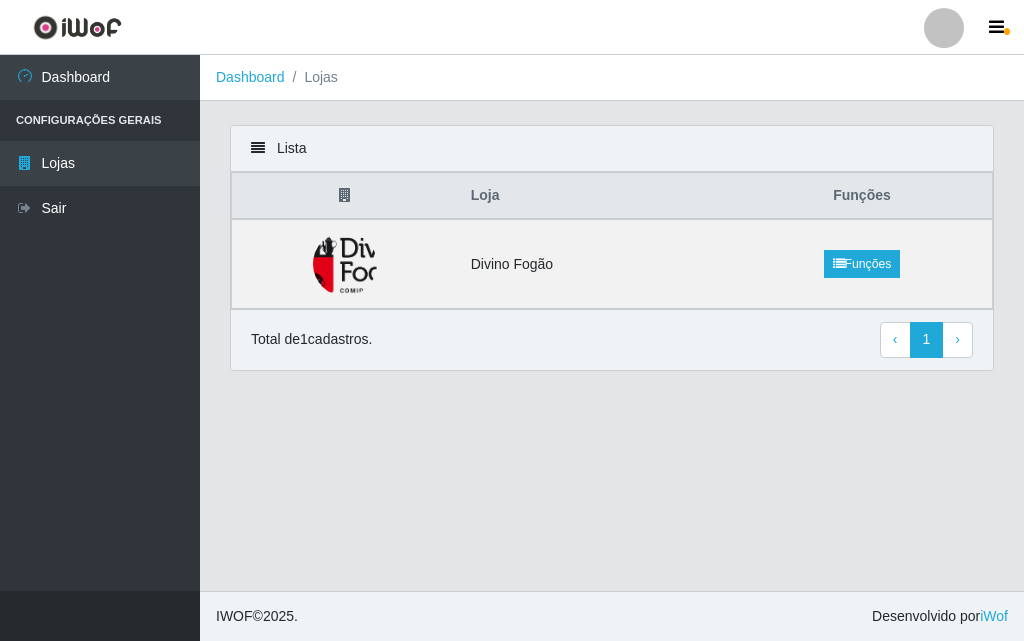 click on "Configurações Gerais" at bounding box center (100, 120) 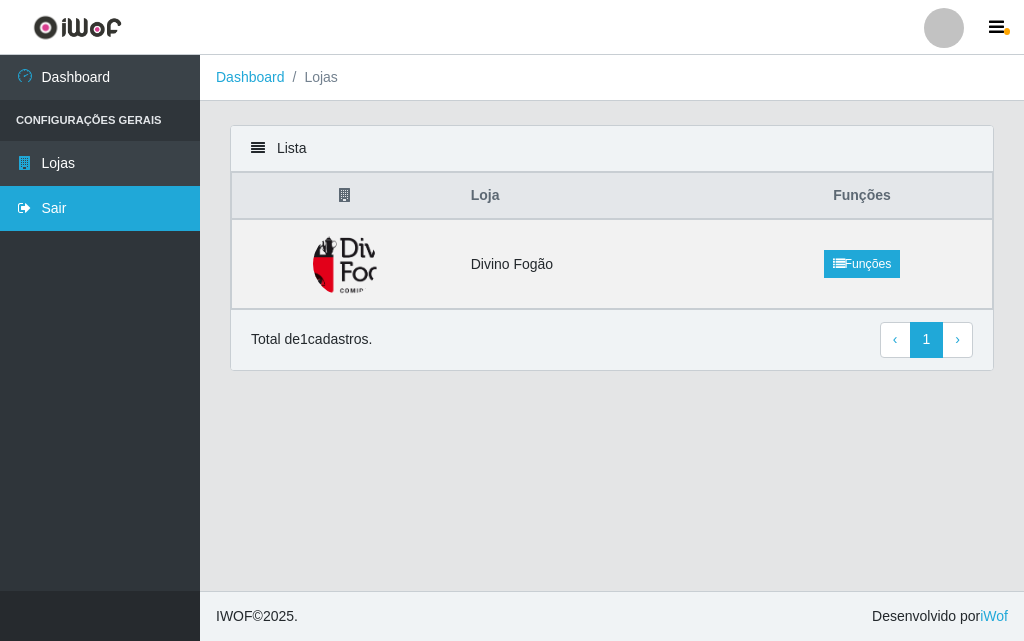 click on "Sair" at bounding box center [100, 208] 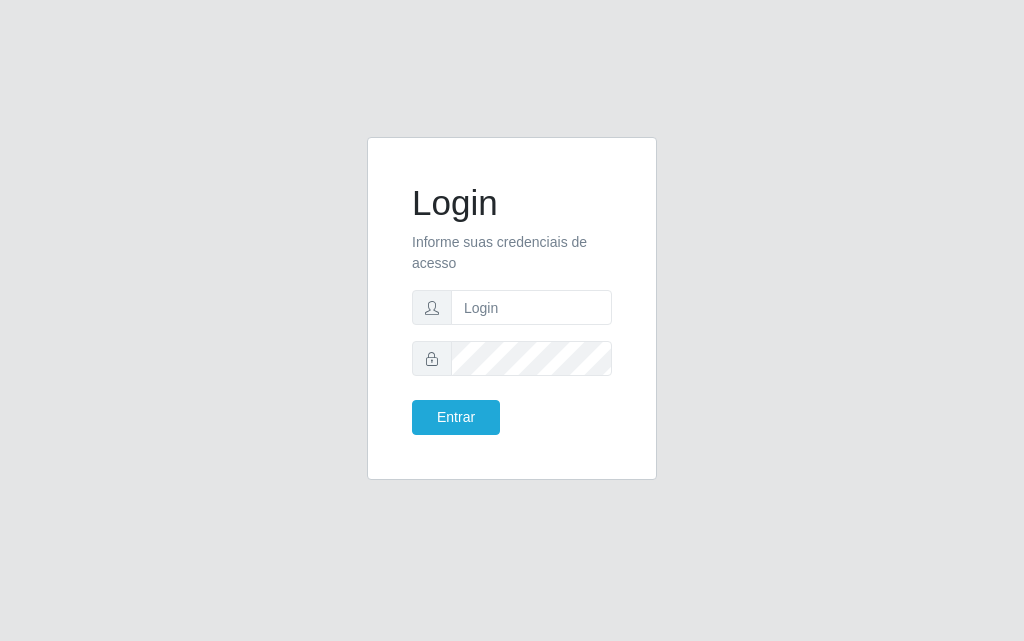 click on "Login Informe suas credenciais de acesso Entrar" at bounding box center (512, 308) 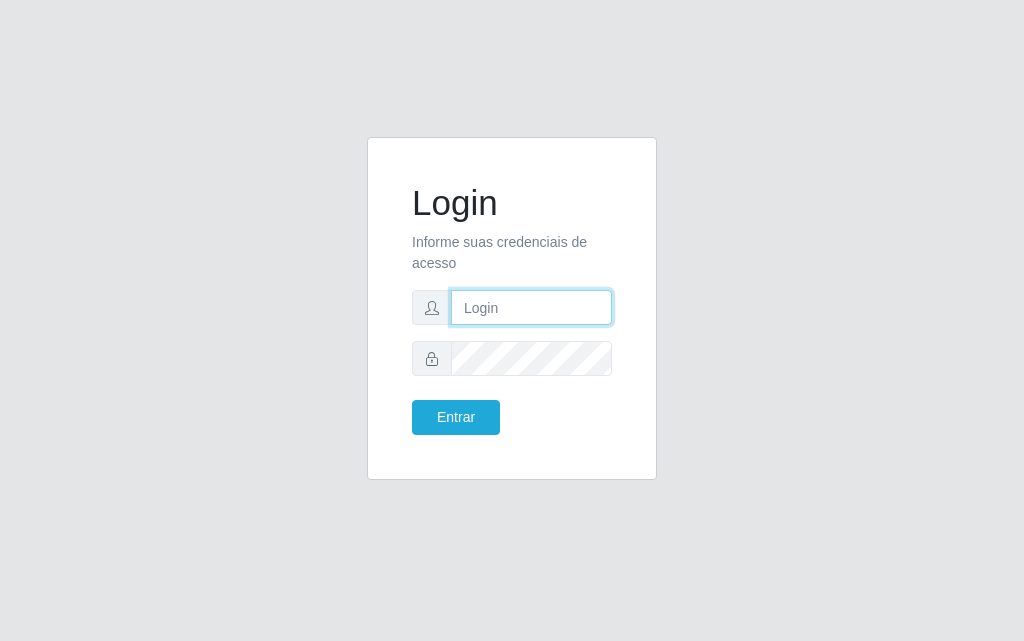 click at bounding box center (531, 307) 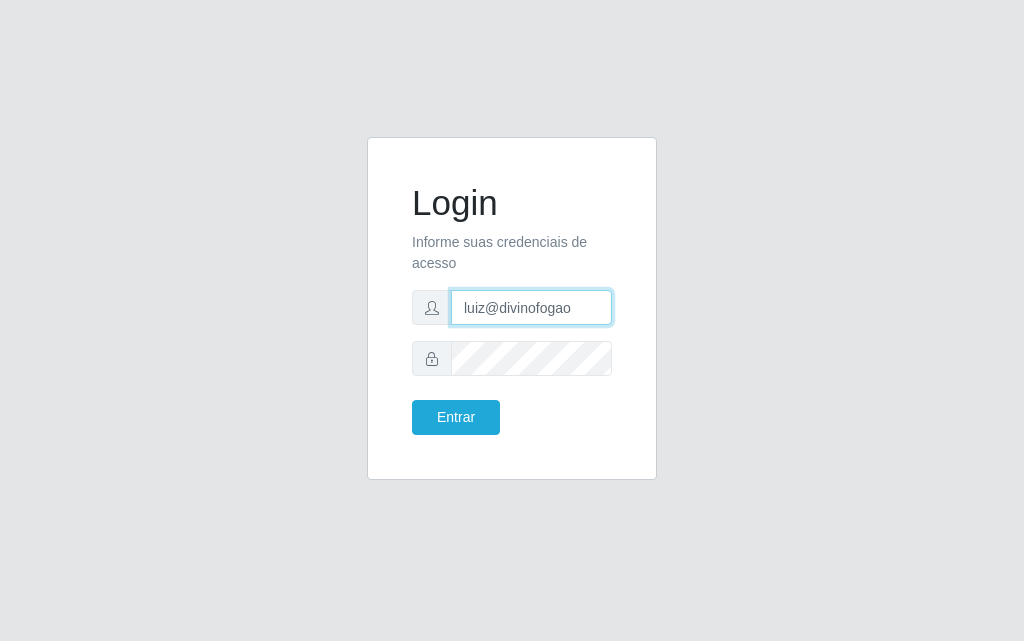 click on "luiz@divinofogao" at bounding box center (531, 307) 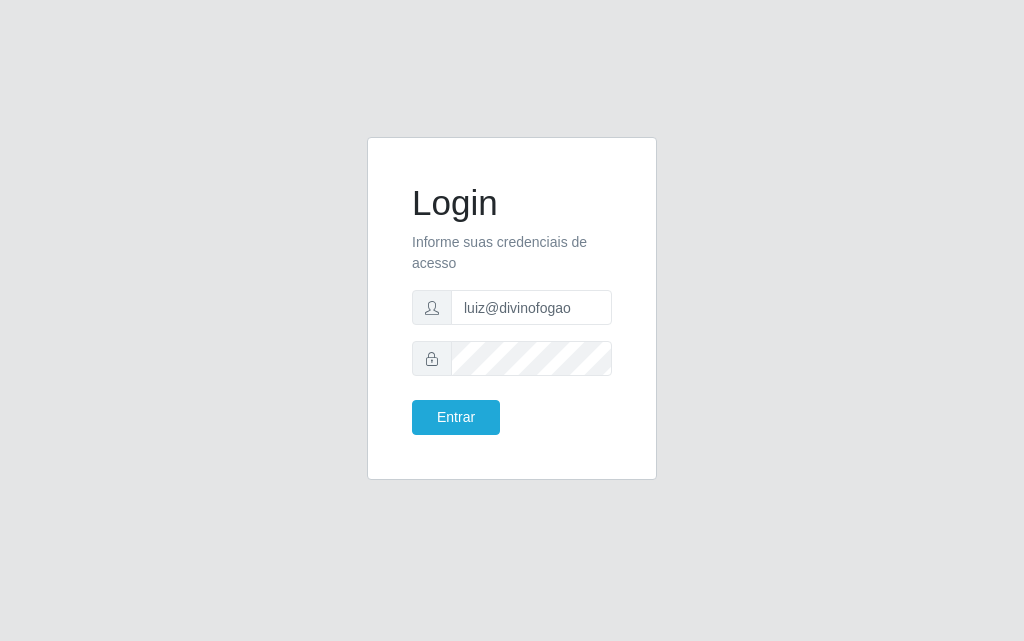 click on "Informe suas credenciais de acesso" at bounding box center (512, 253) 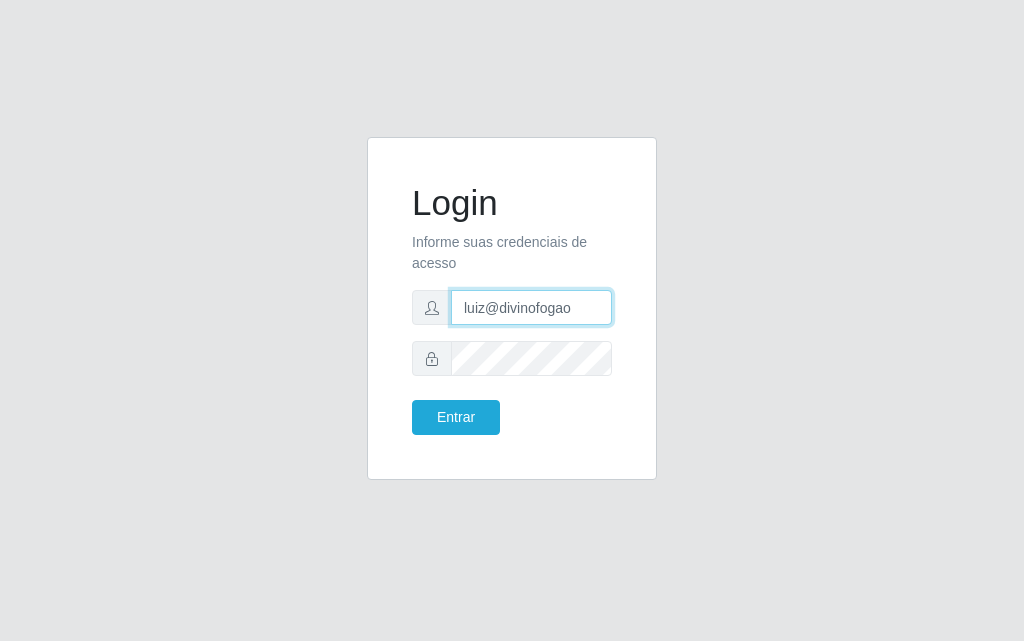 click on "luiz@divinofogao" at bounding box center (531, 307) 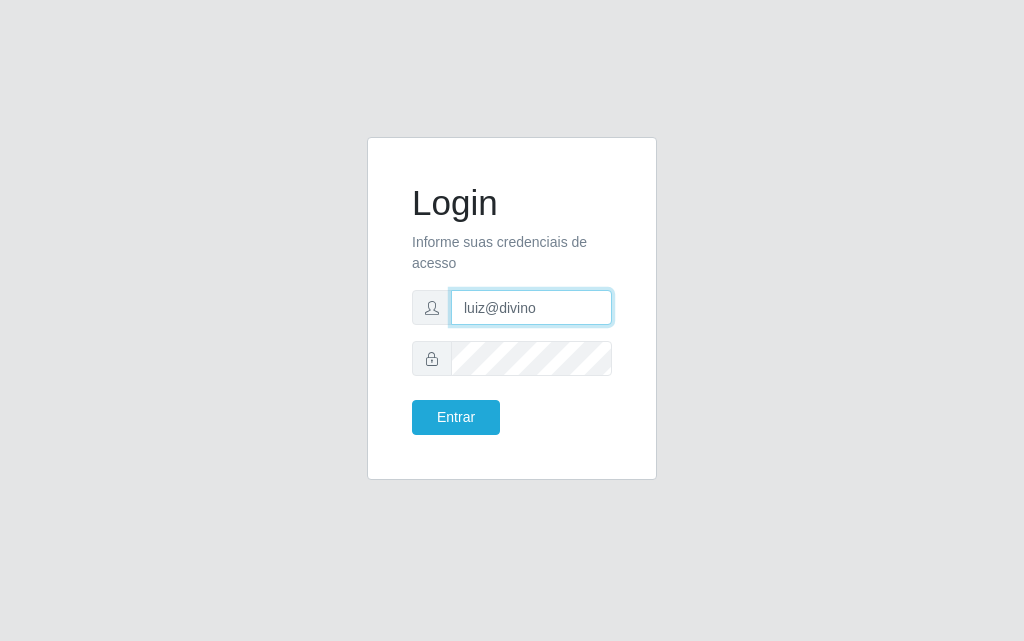 click on "Entrar" at bounding box center (456, 417) 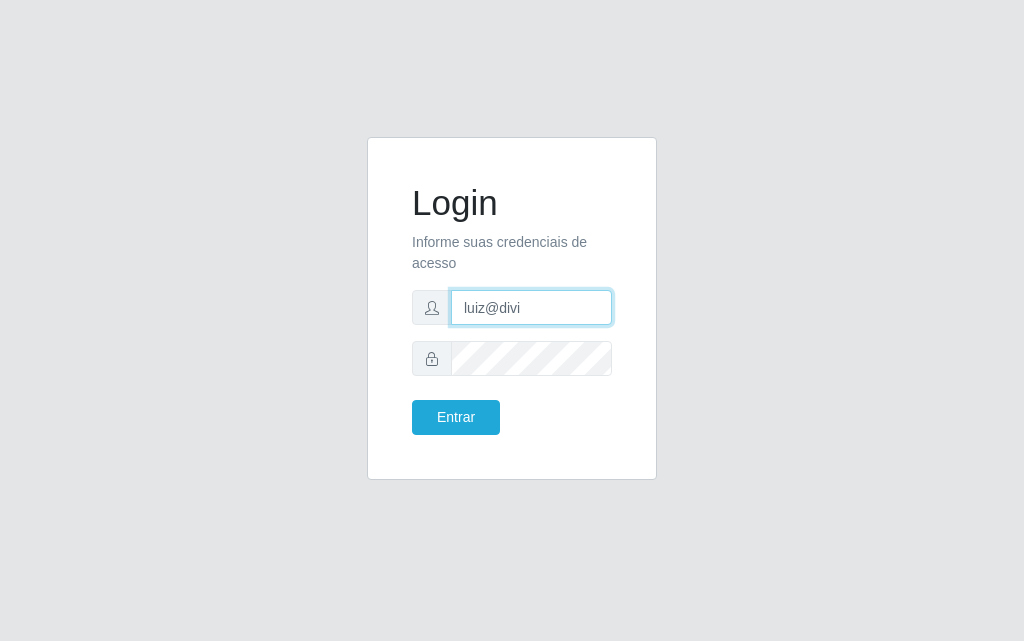 type on "luiz@divi" 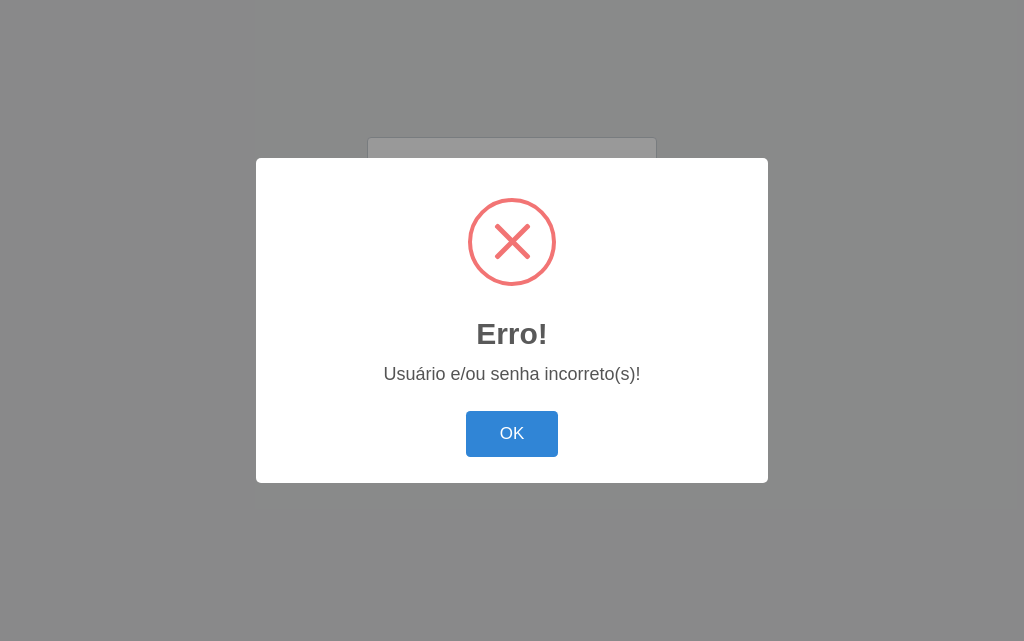 type 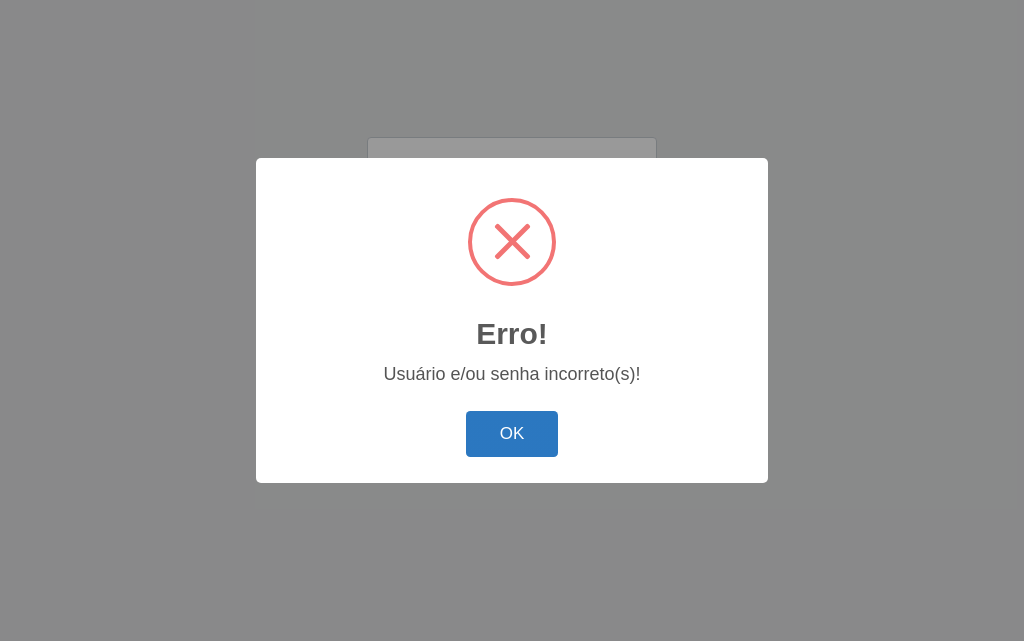 click on "OK" at bounding box center (512, 434) 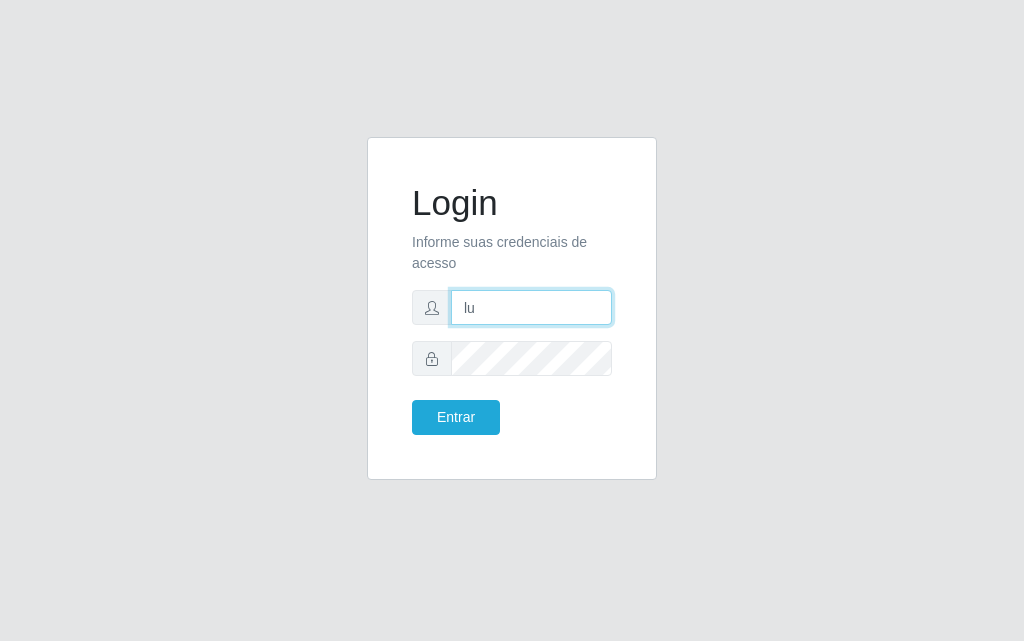 type on "l" 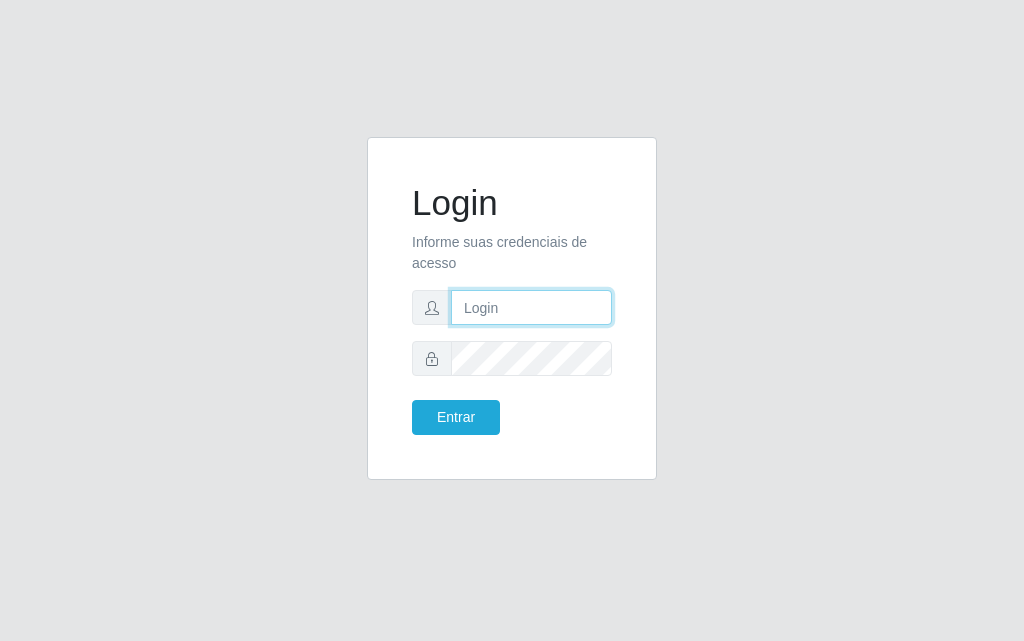 click at bounding box center (531, 307) 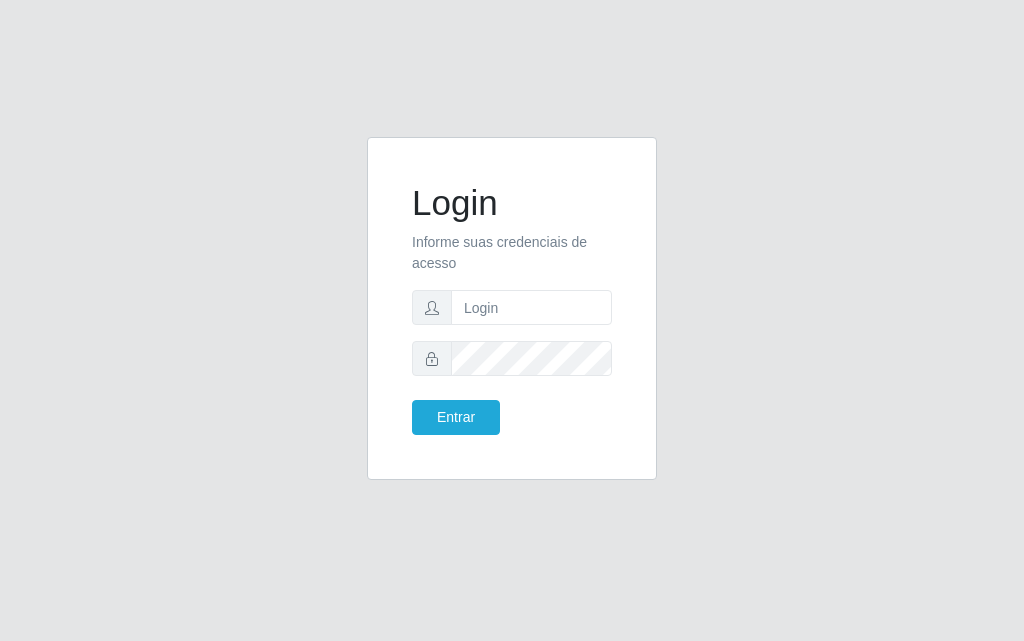 drag, startPoint x: 697, startPoint y: 338, endPoint x: 716, endPoint y: 237, distance: 102.77159 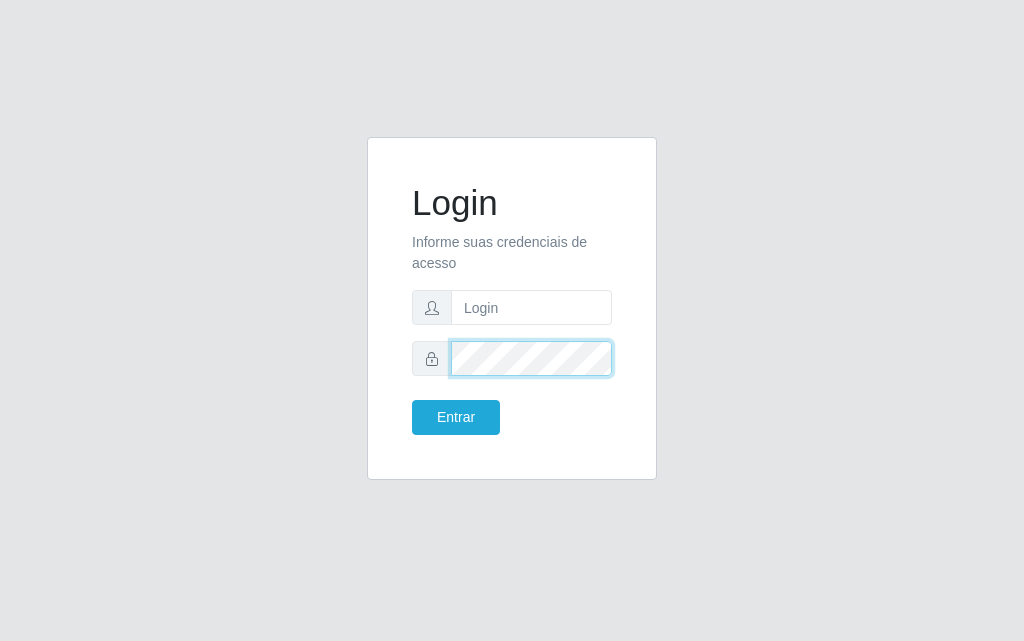 drag, startPoint x: 723, startPoint y: 145, endPoint x: 634, endPoint y: 271, distance: 154.26276 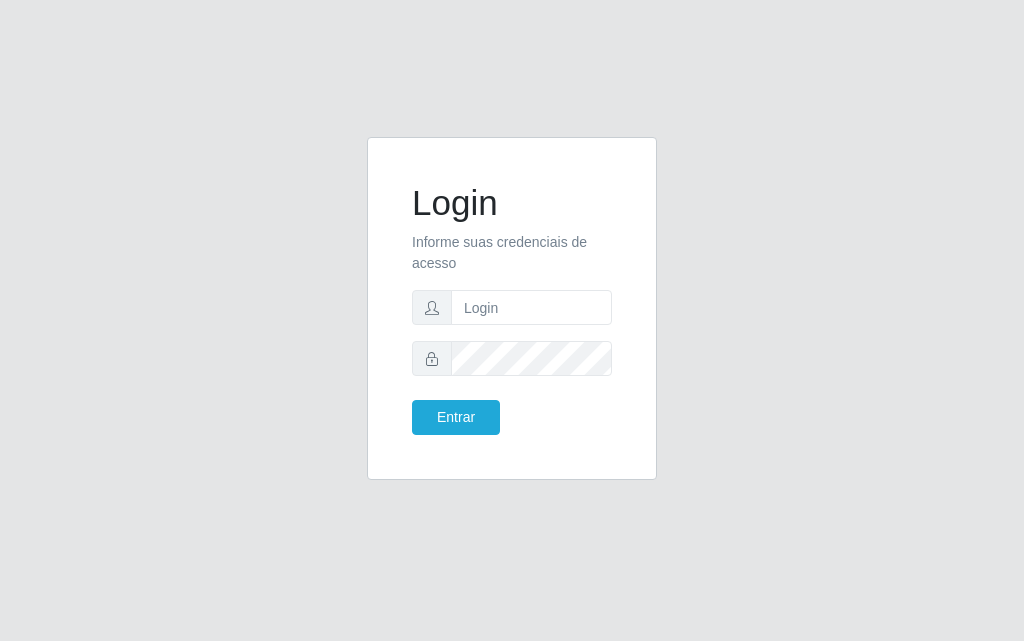 click on "Login Informe suas credenciais de acesso Entrar" at bounding box center [512, 308] 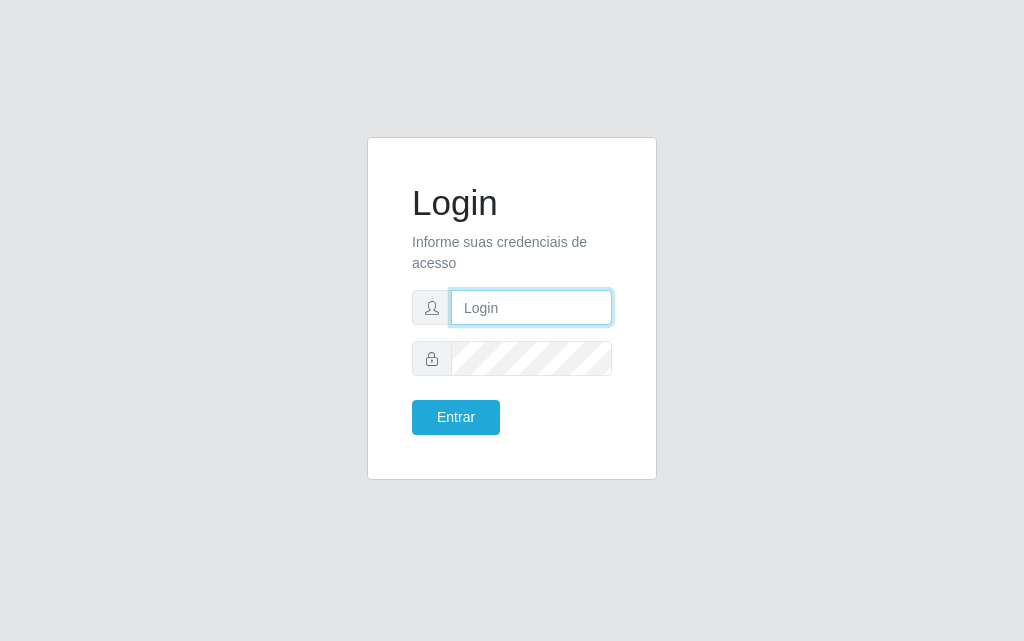 click at bounding box center (531, 307) 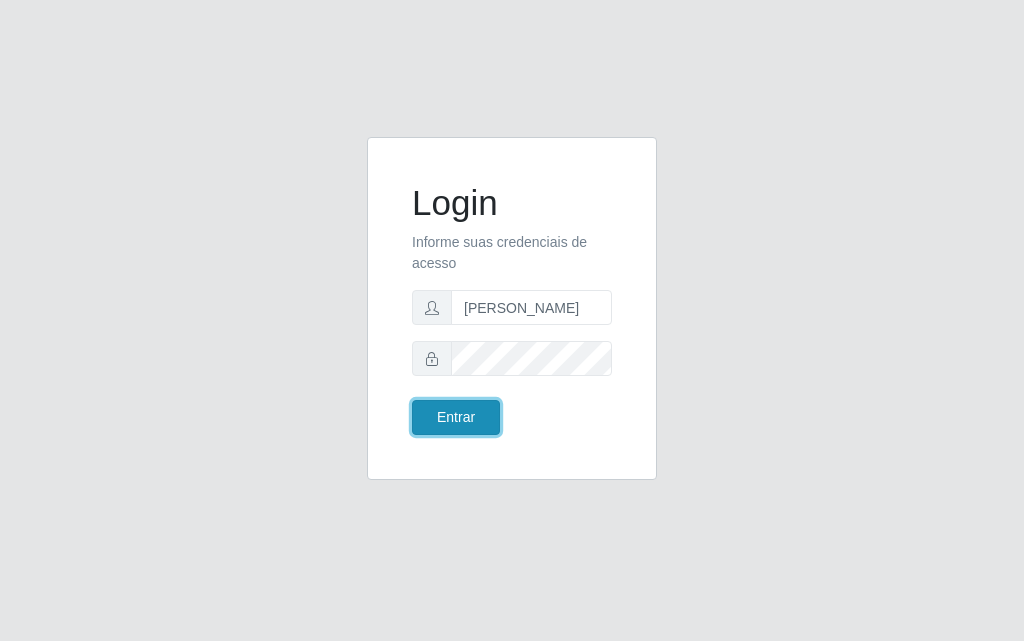 click on "Entrar" at bounding box center (456, 417) 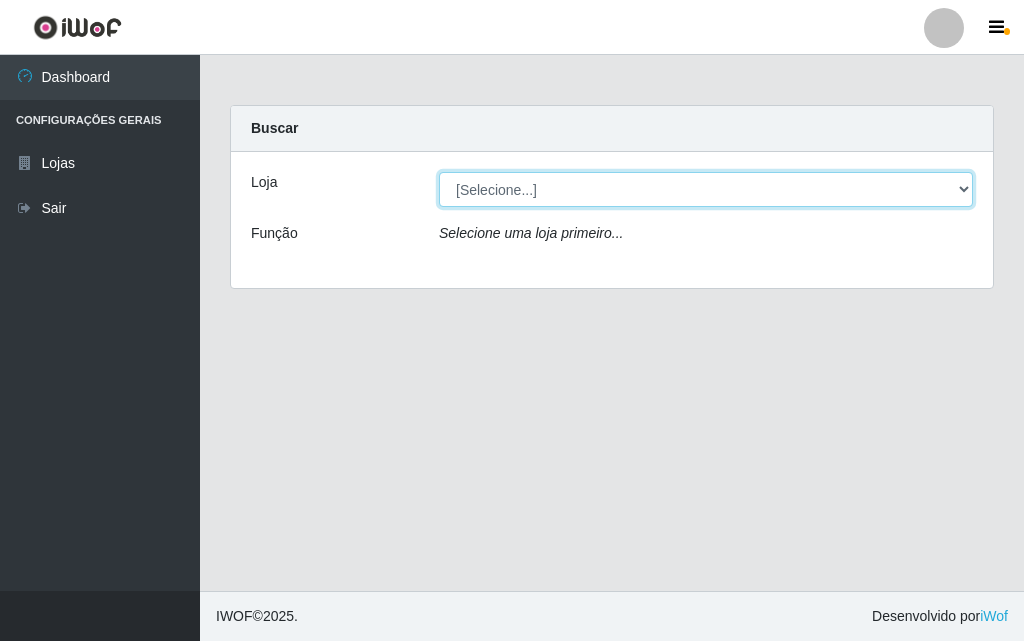 click on "[Selecione...] Divino Fogão" at bounding box center (706, 189) 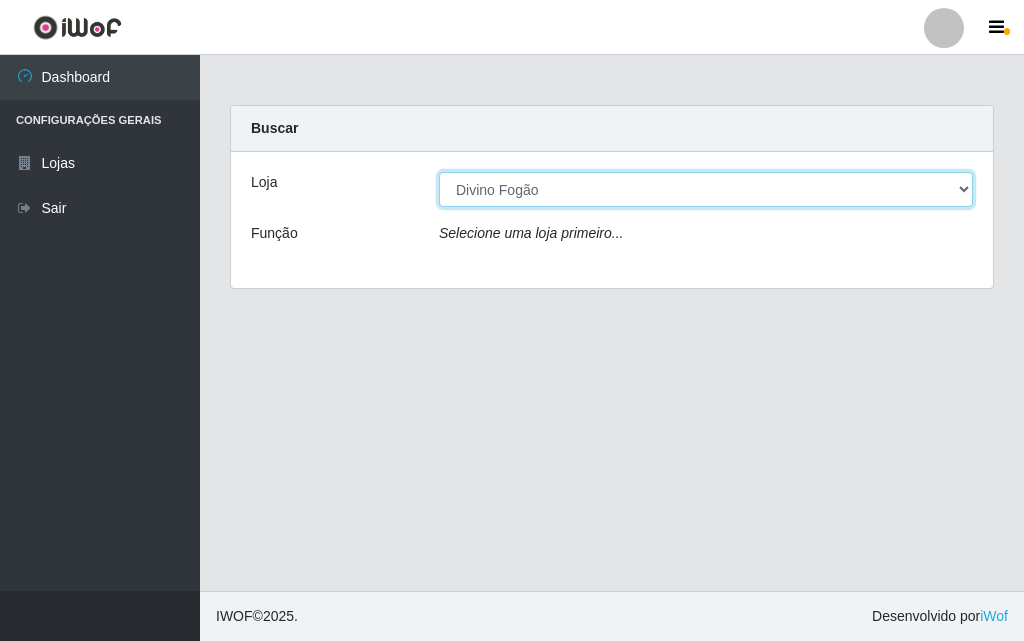 click on "[Selecione...] Divino Fogão" at bounding box center (706, 189) 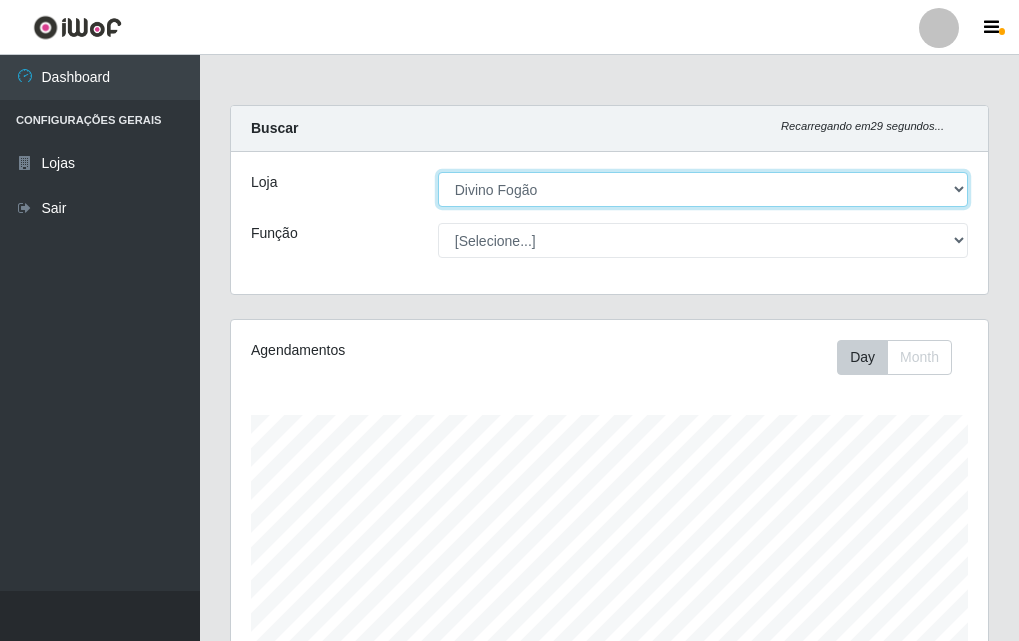 scroll, scrollTop: 999585, scrollLeft: 999243, axis: both 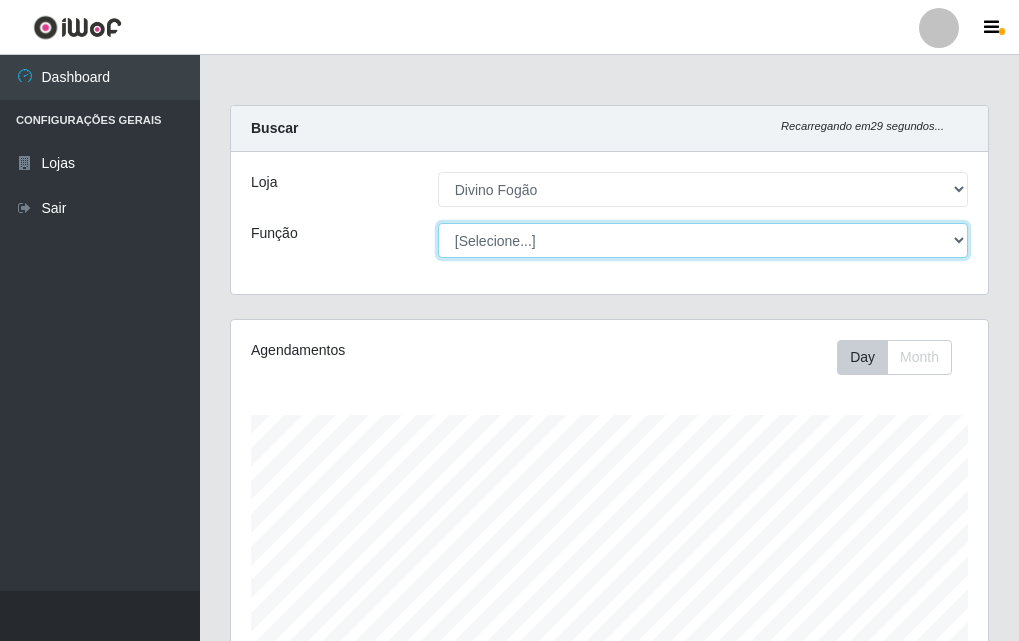 click on "[Selecione...] ASG ASG + ASG ++ Auxiliar de Cozinha Auxiliar de Cozinha + Auxiliar de Cozinha ++" at bounding box center [703, 240] 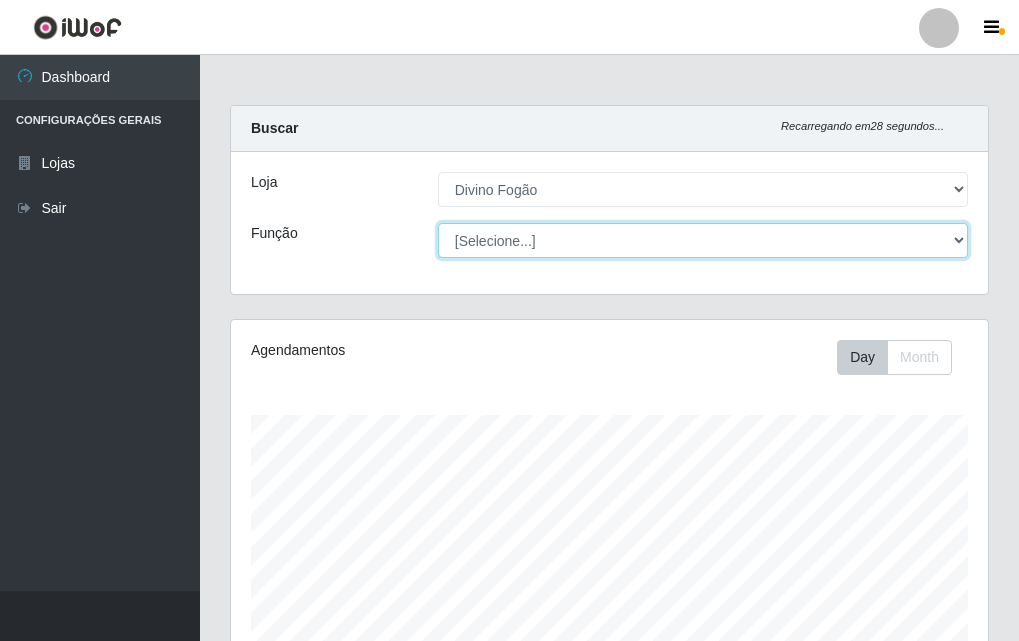 select on "9" 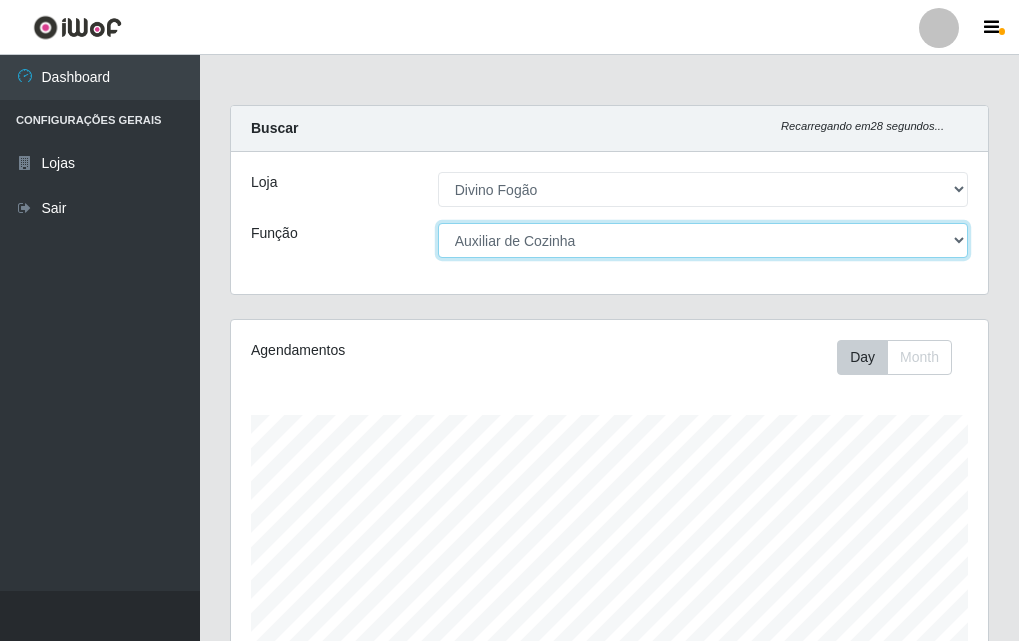 click on "[Selecione...] ASG ASG + ASG ++ Auxiliar de Cozinha Auxiliar de Cozinha + Auxiliar de Cozinha ++" at bounding box center (703, 240) 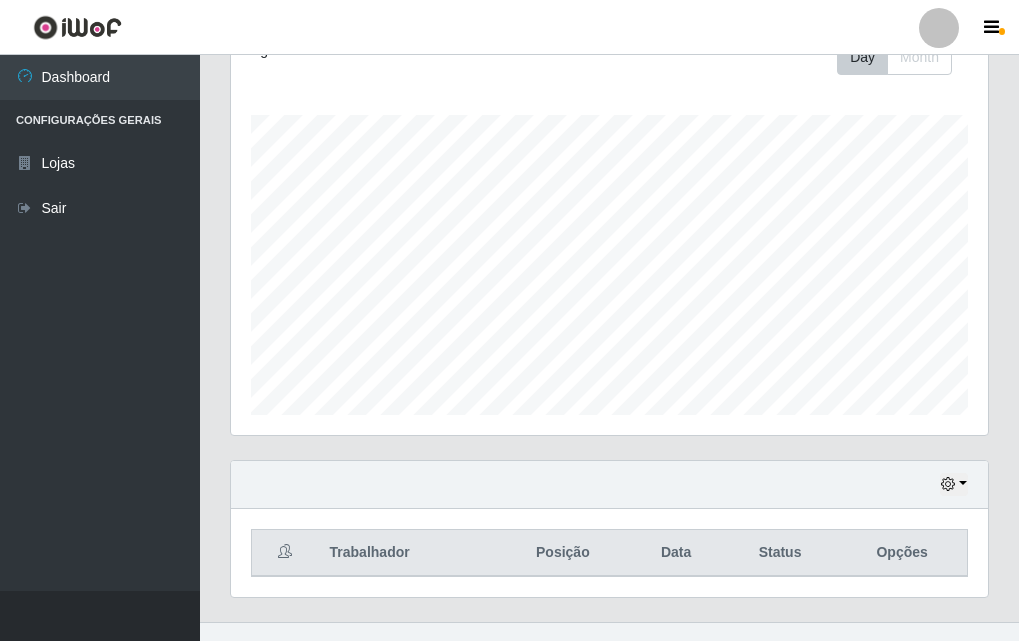 scroll, scrollTop: 331, scrollLeft: 0, axis: vertical 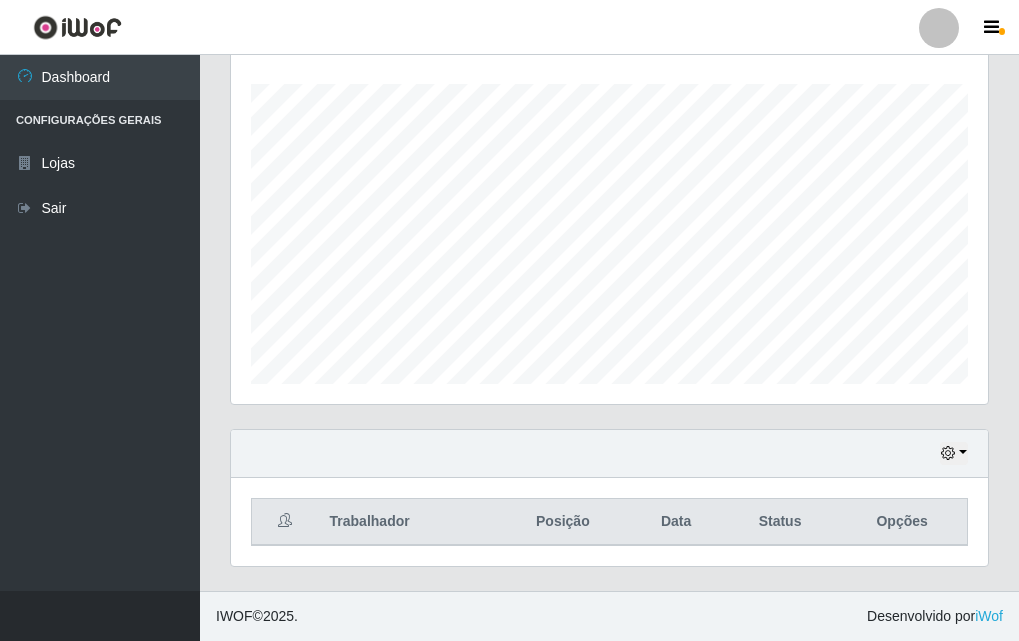 click on "Opções" at bounding box center (902, 522) 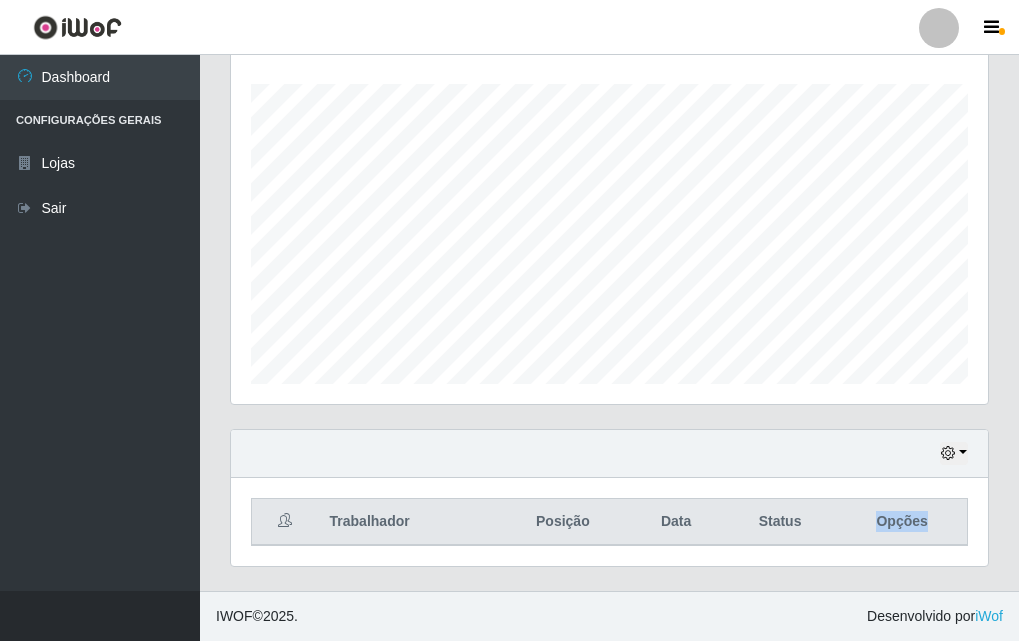 click on "Opções" at bounding box center (902, 522) 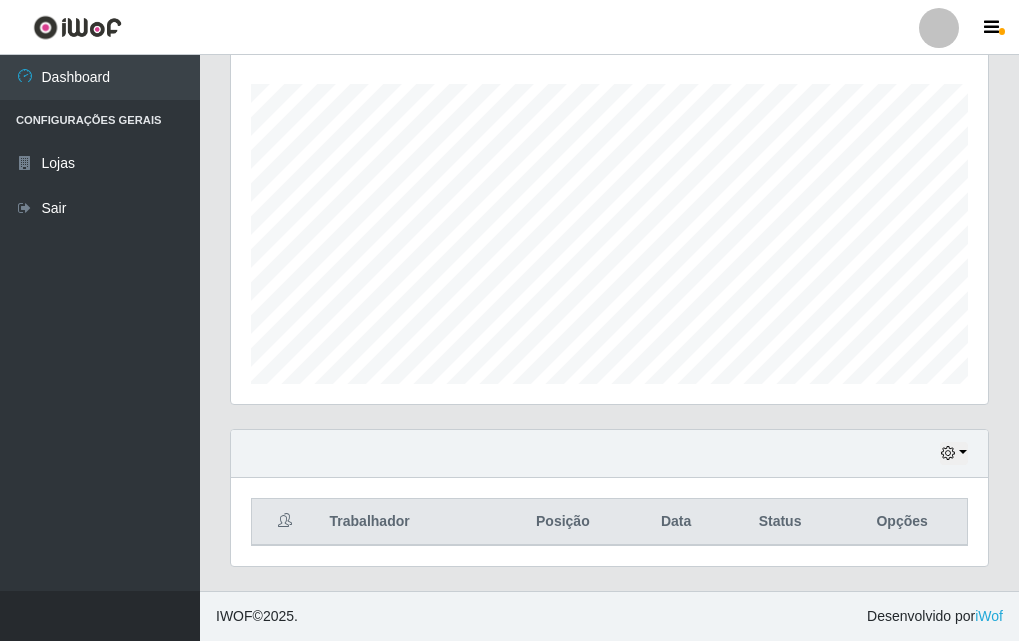 click on "Trabalhador" at bounding box center (407, 522) 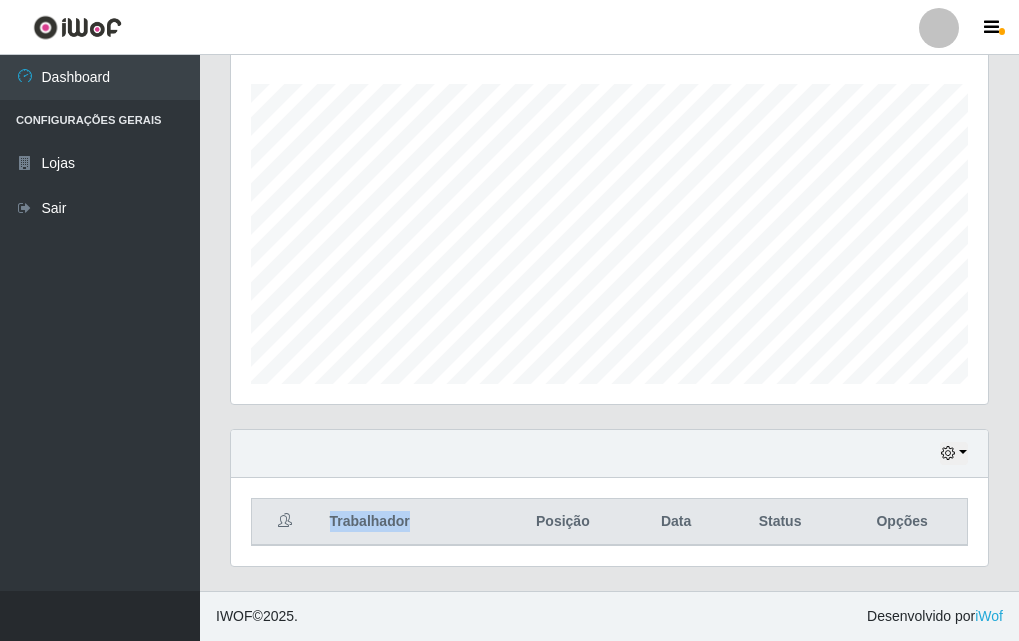 click on "Trabalhador" at bounding box center [407, 522] 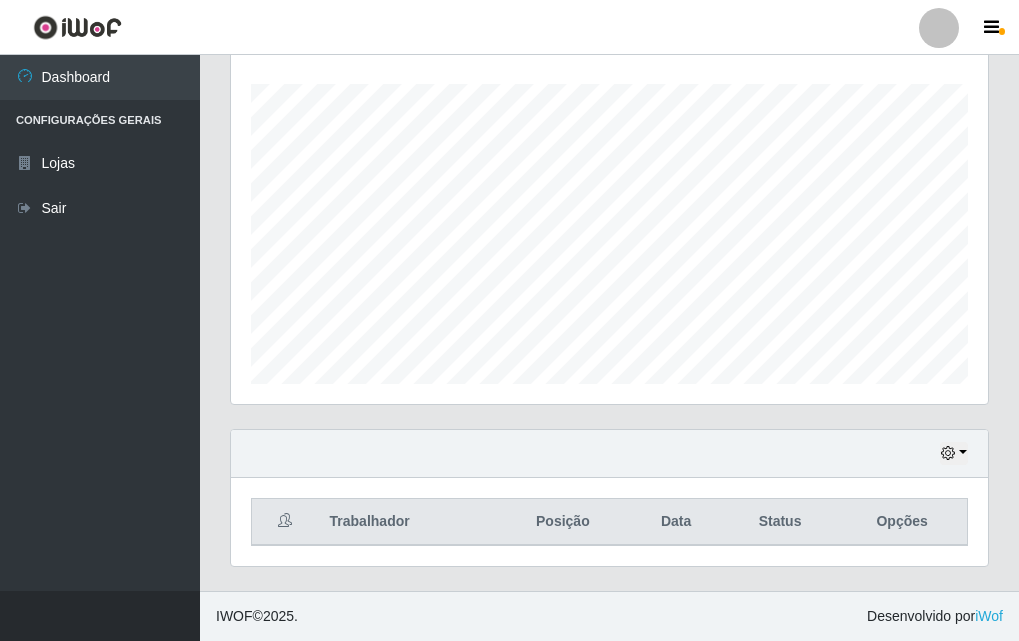 click at bounding box center [285, 522] 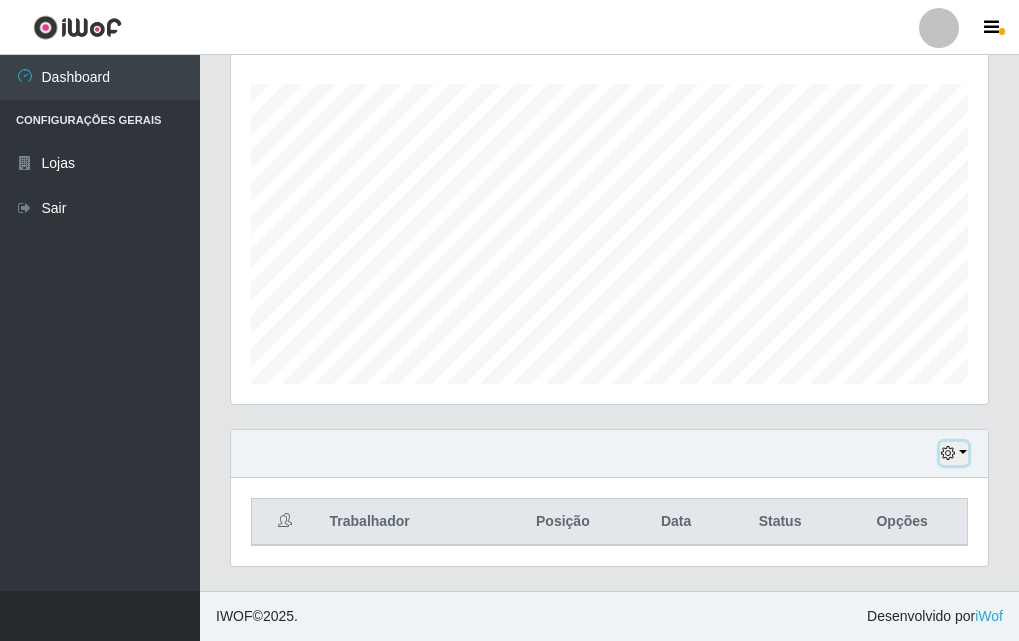 click at bounding box center [948, 453] 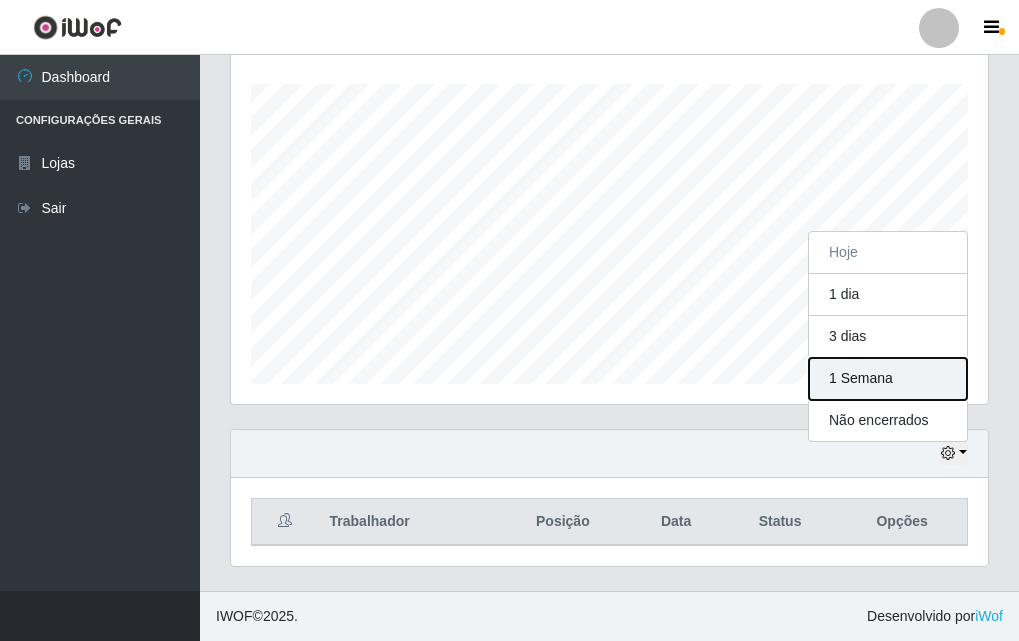 click on "1 Semana" at bounding box center [888, 379] 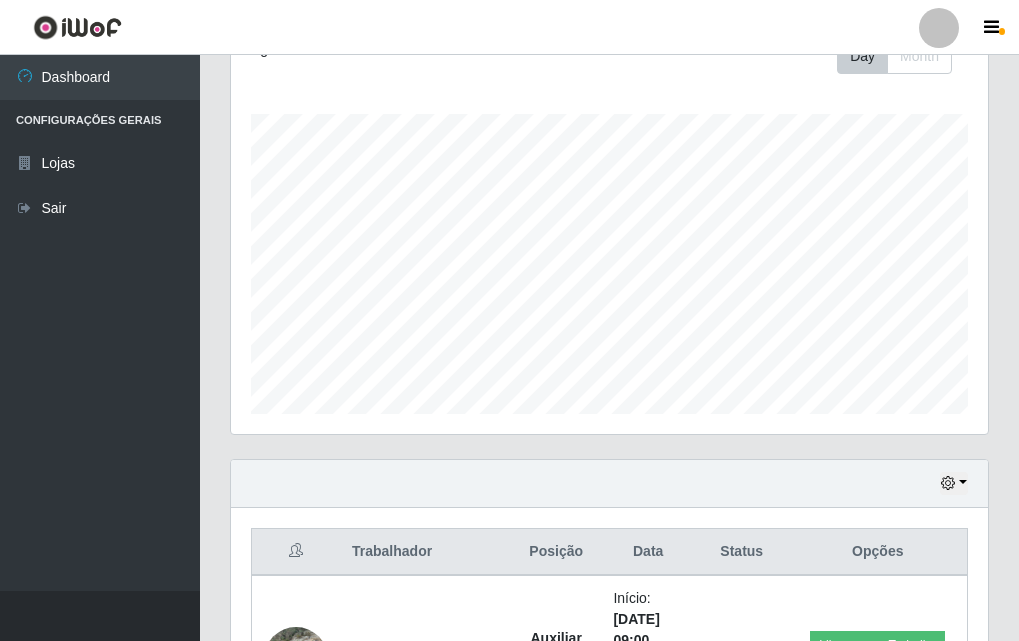 scroll, scrollTop: 0, scrollLeft: 0, axis: both 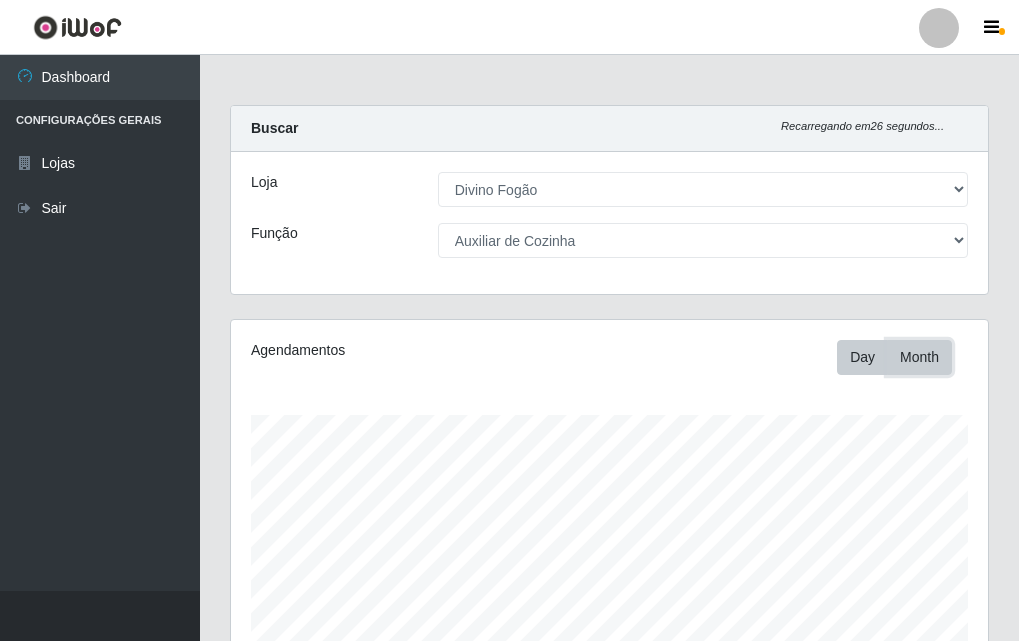 click on "Month" at bounding box center (919, 357) 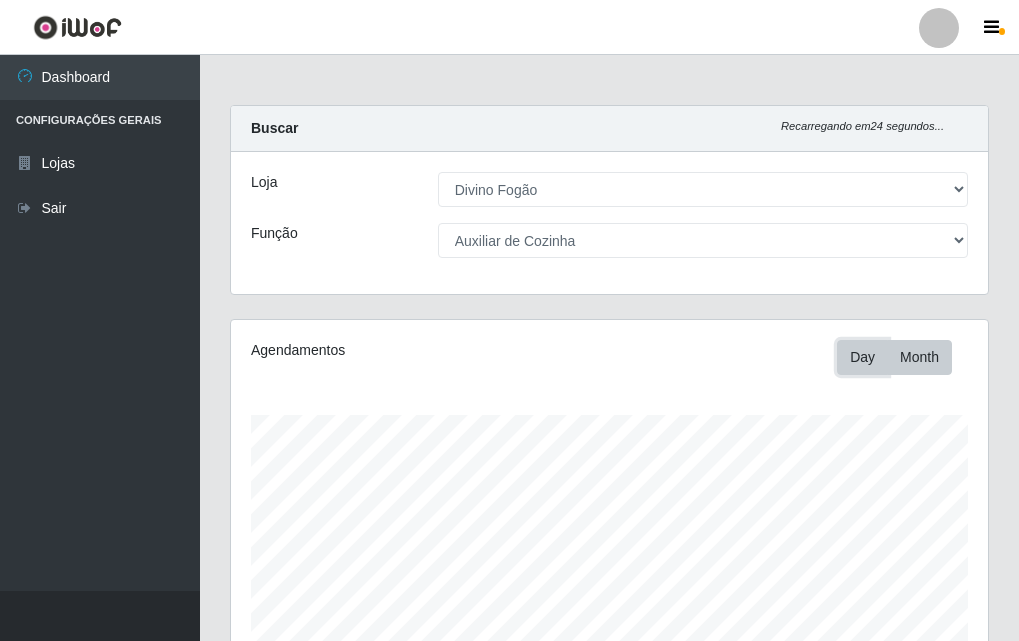 click on "Day" at bounding box center [862, 357] 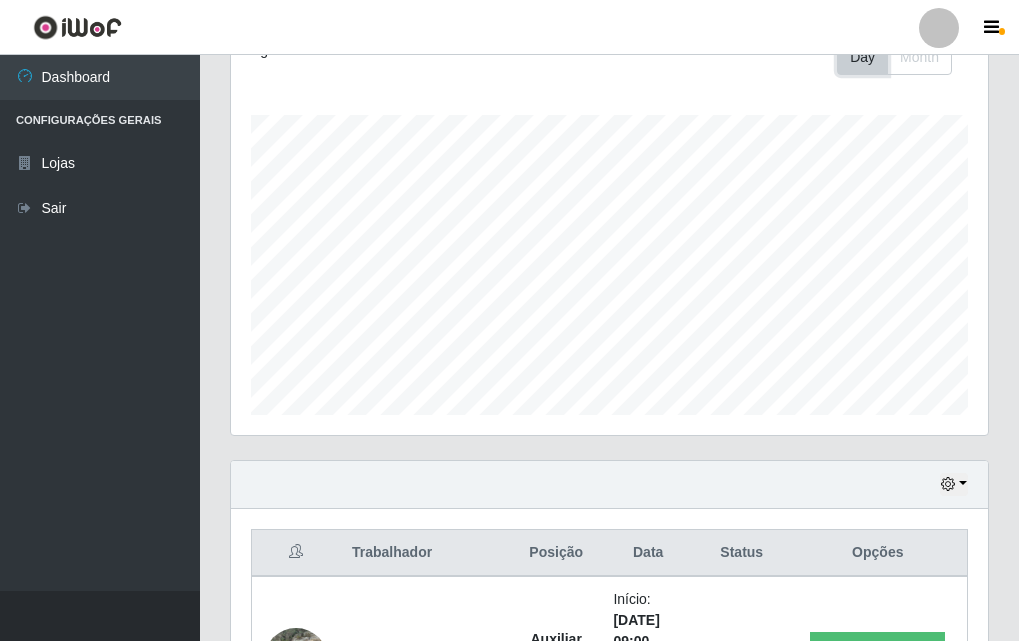 scroll, scrollTop: 400, scrollLeft: 0, axis: vertical 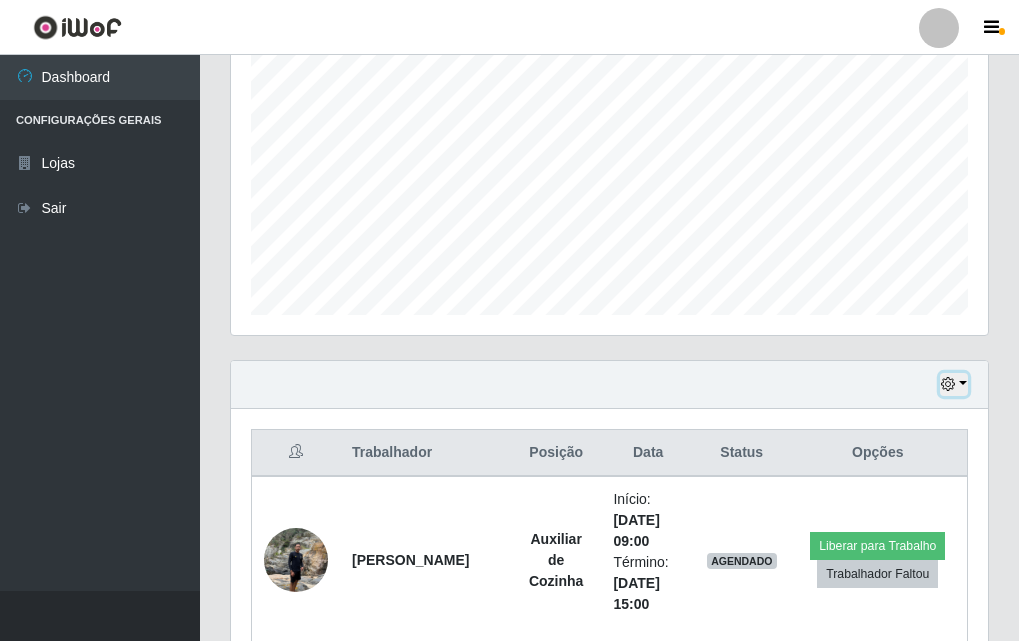 click at bounding box center (948, 384) 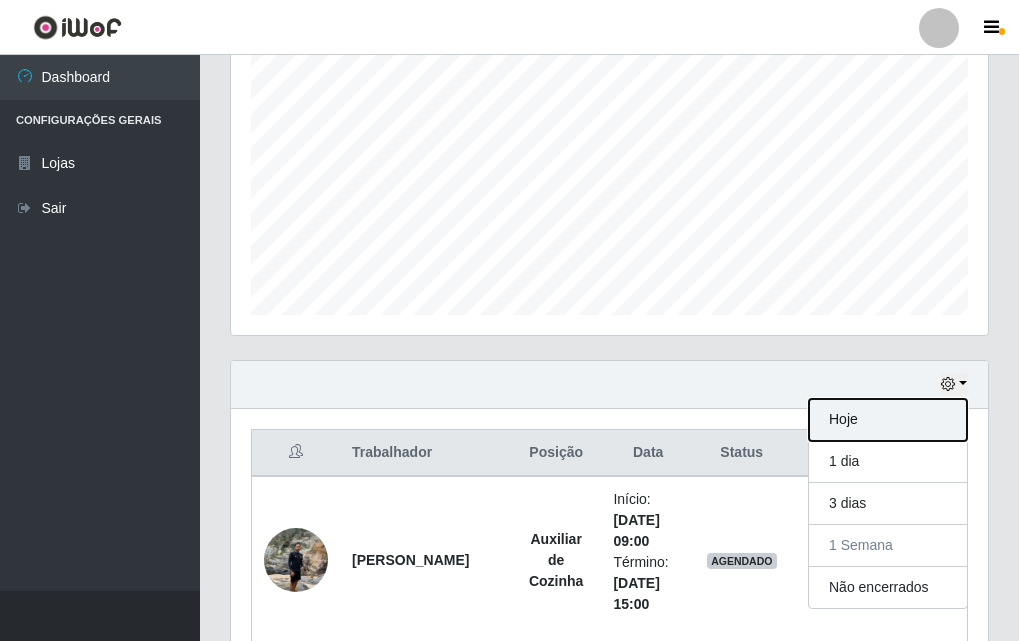 click on "Hoje" at bounding box center (888, 420) 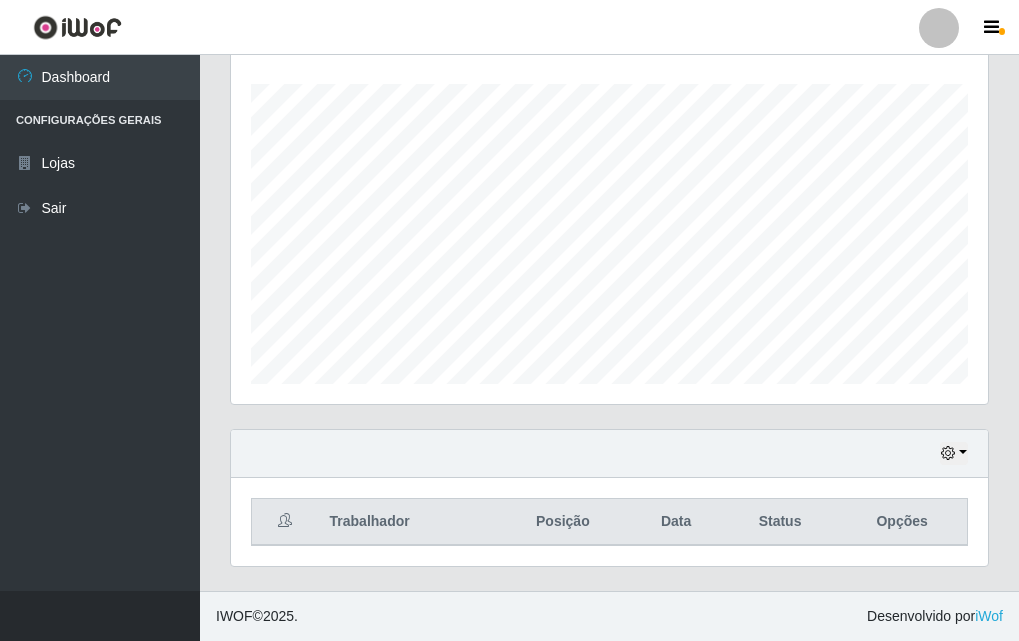 scroll, scrollTop: 331, scrollLeft: 0, axis: vertical 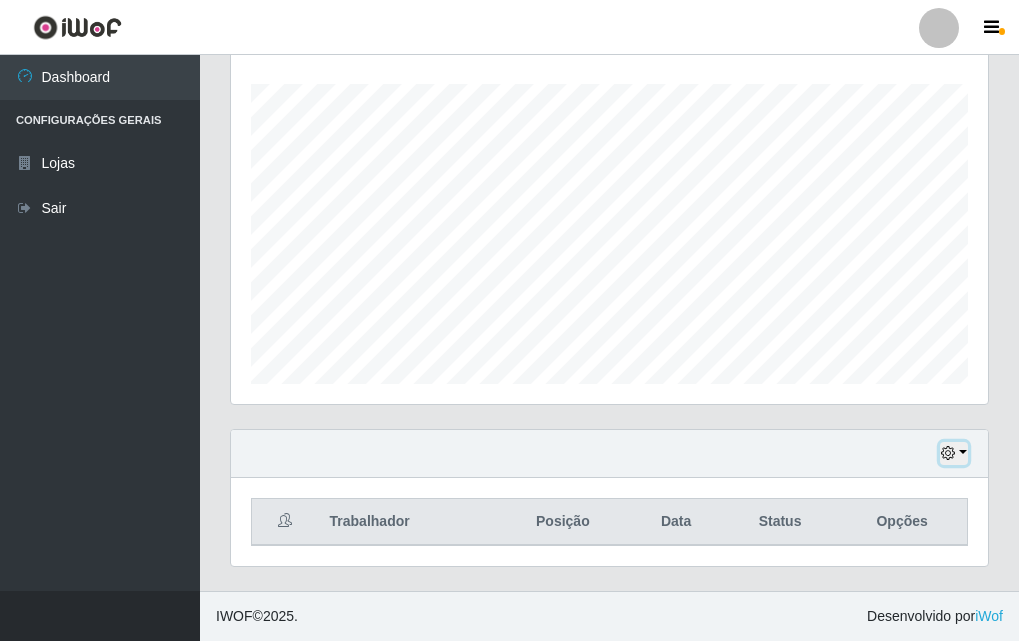 click at bounding box center (954, 453) 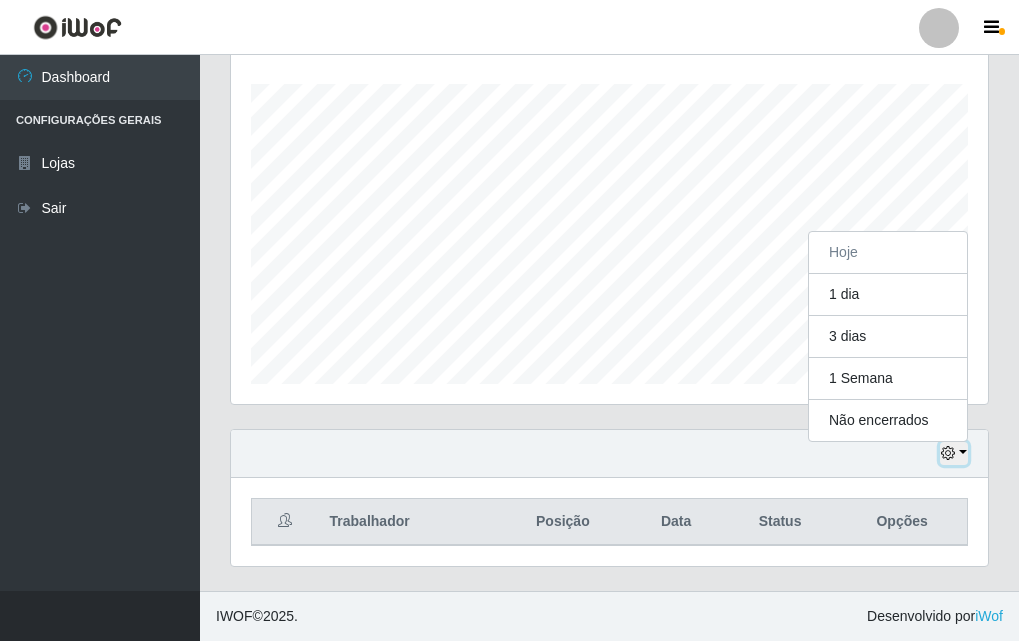 scroll, scrollTop: 415, scrollLeft: 757, axis: both 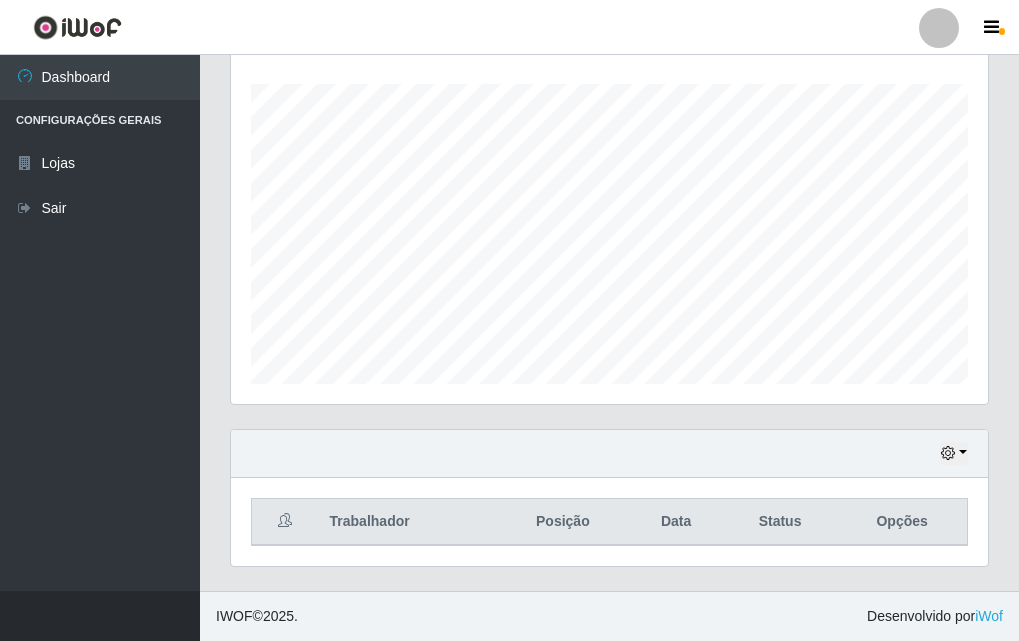 click on "Opções" at bounding box center (902, 522) 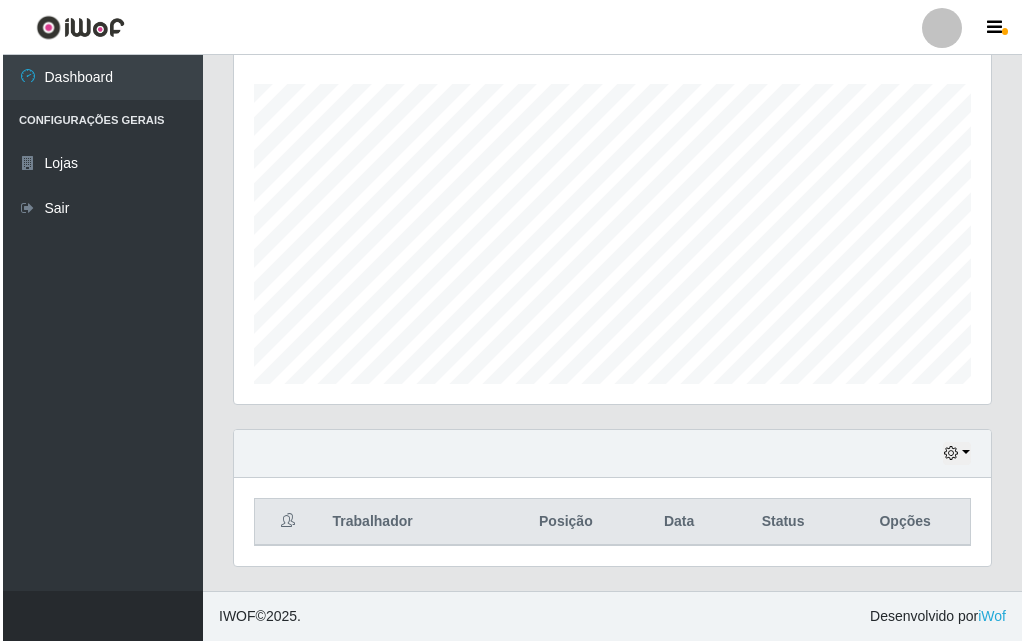 scroll, scrollTop: 0, scrollLeft: 0, axis: both 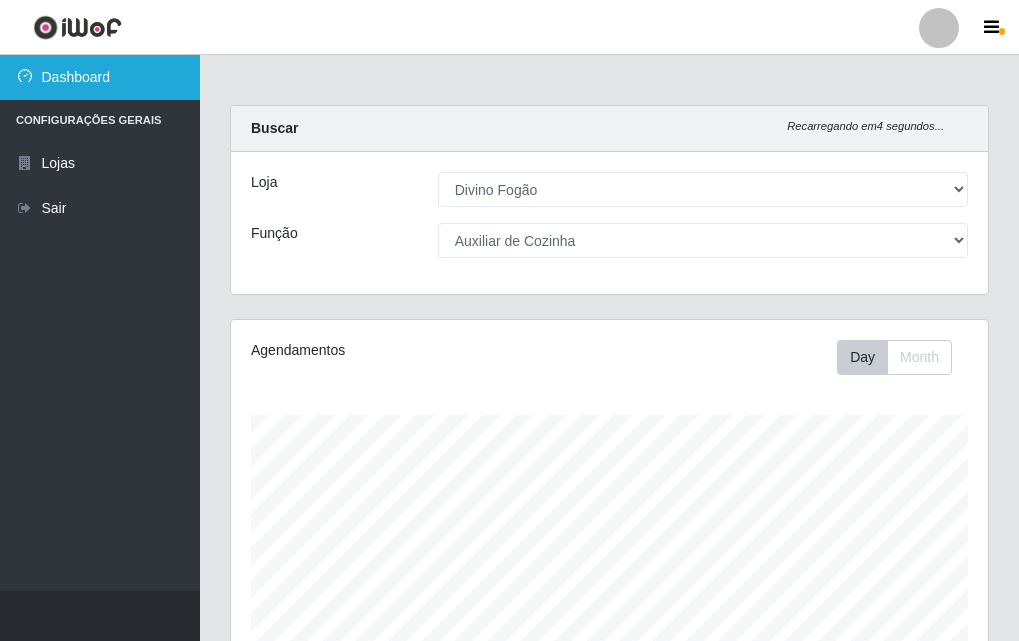 click on "Dashboard" at bounding box center (100, 77) 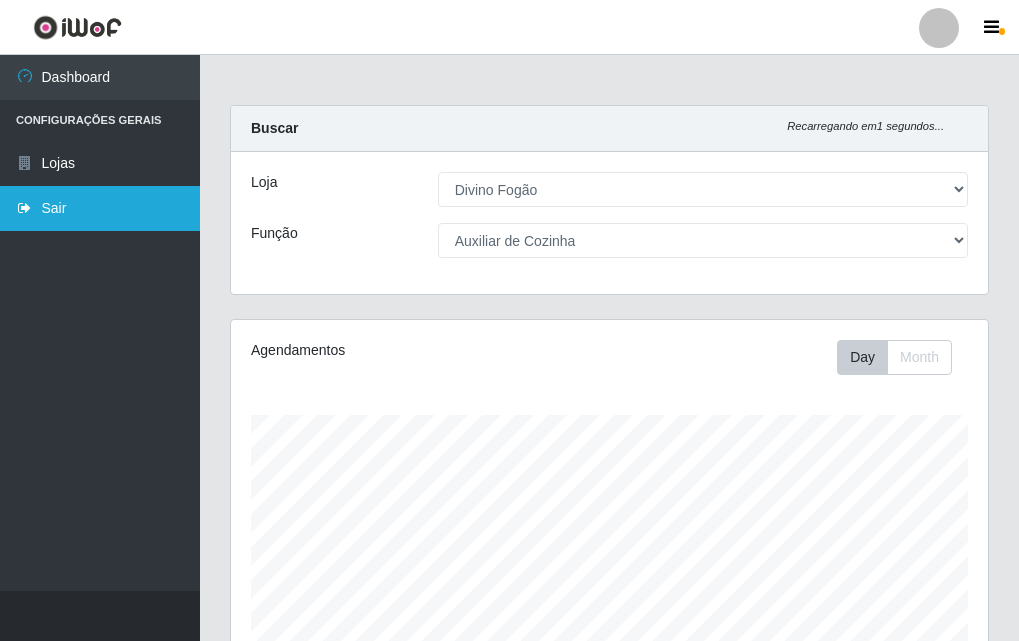 click on "Sair" at bounding box center [100, 208] 